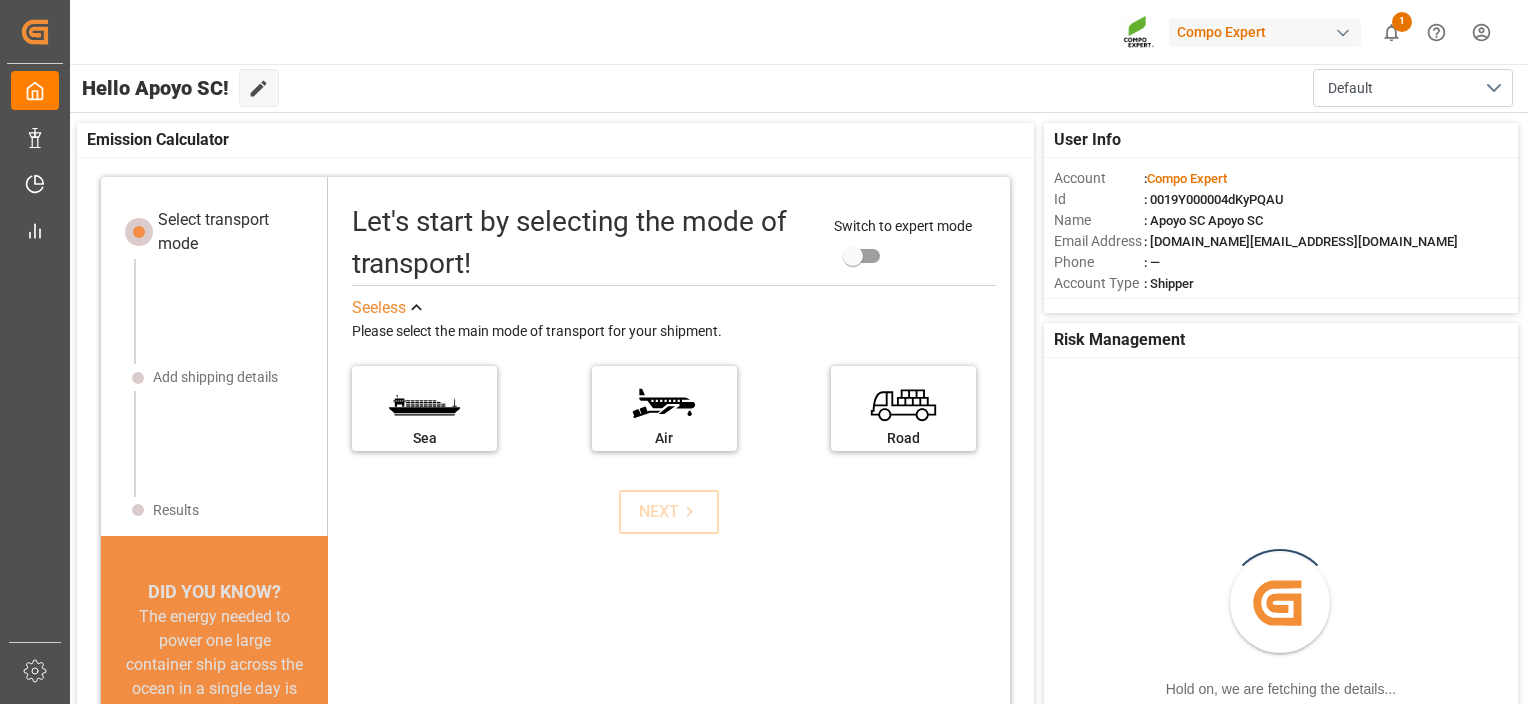 scroll, scrollTop: 0, scrollLeft: 0, axis: both 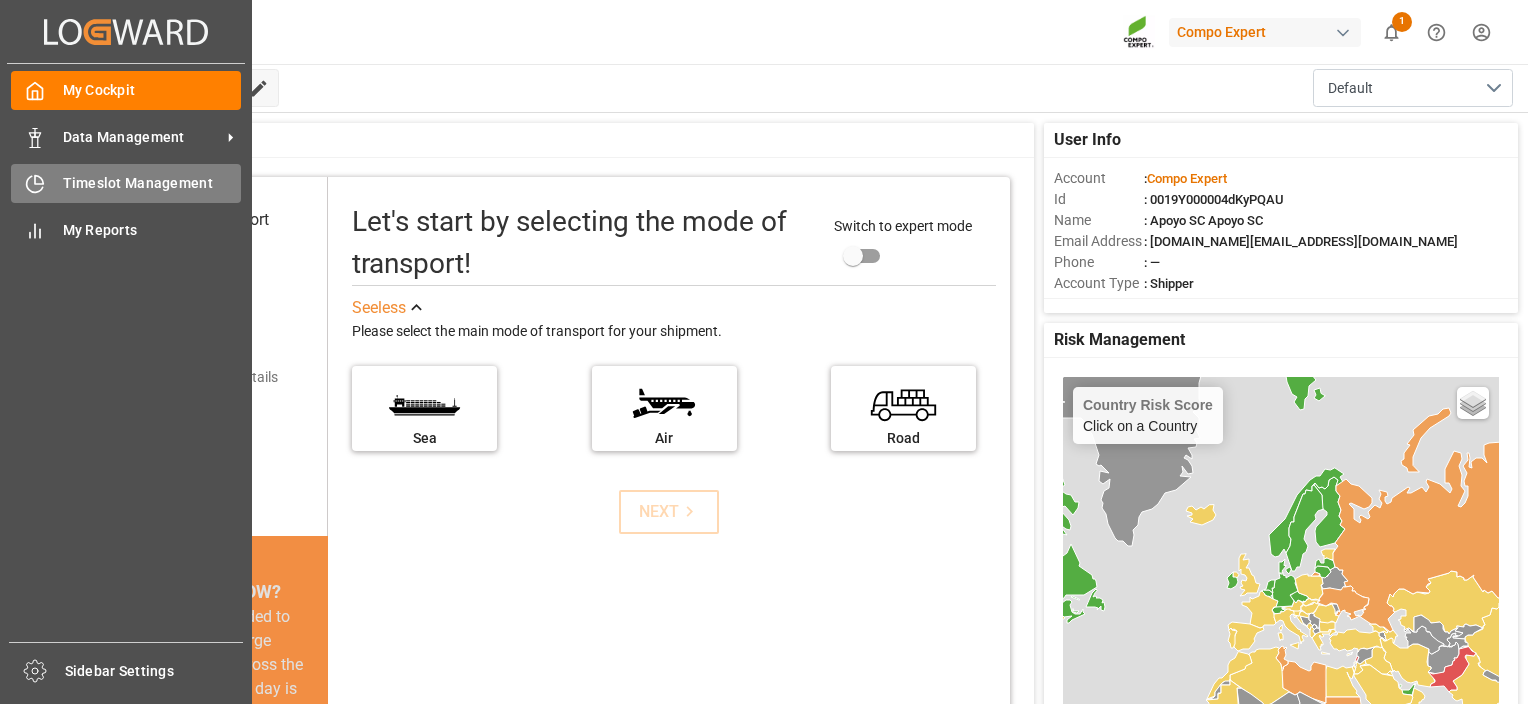 click 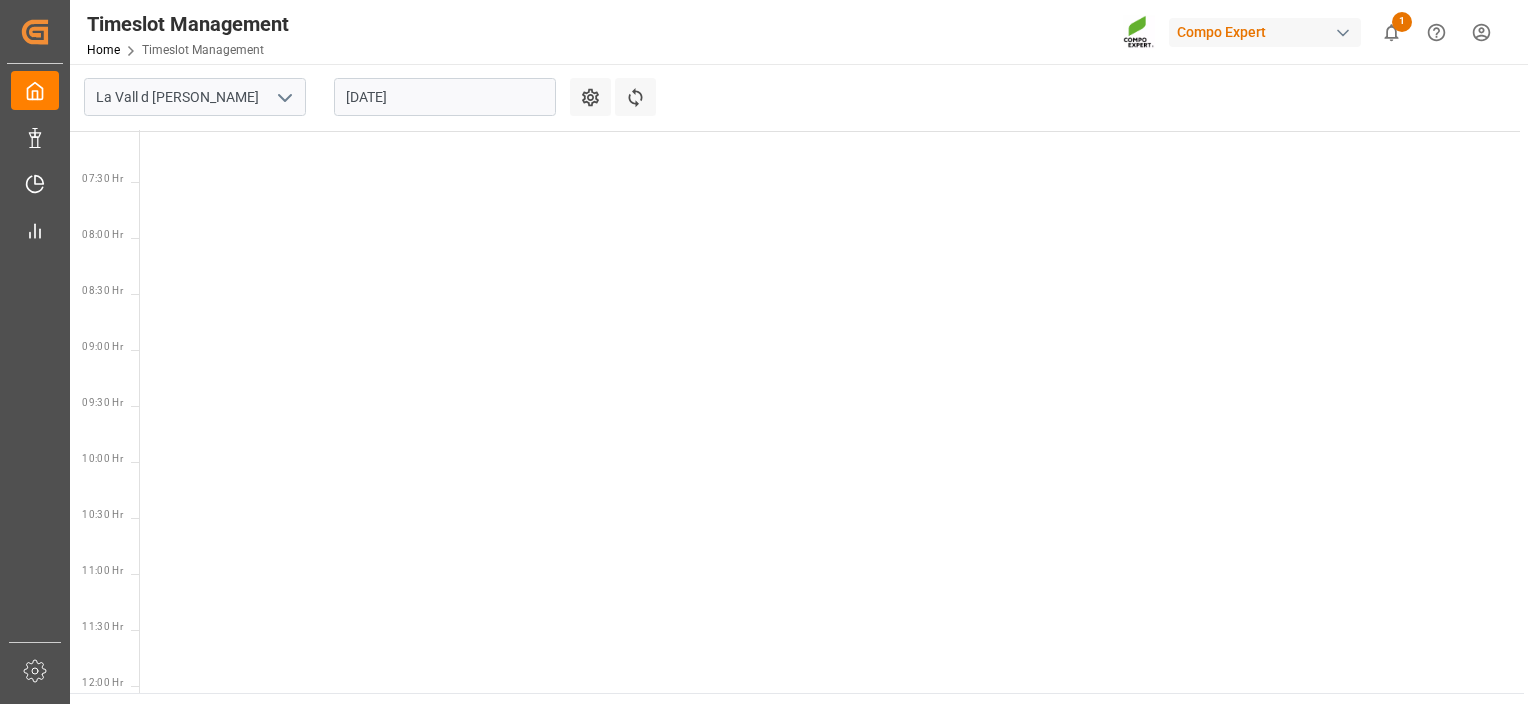 scroll, scrollTop: 813, scrollLeft: 0, axis: vertical 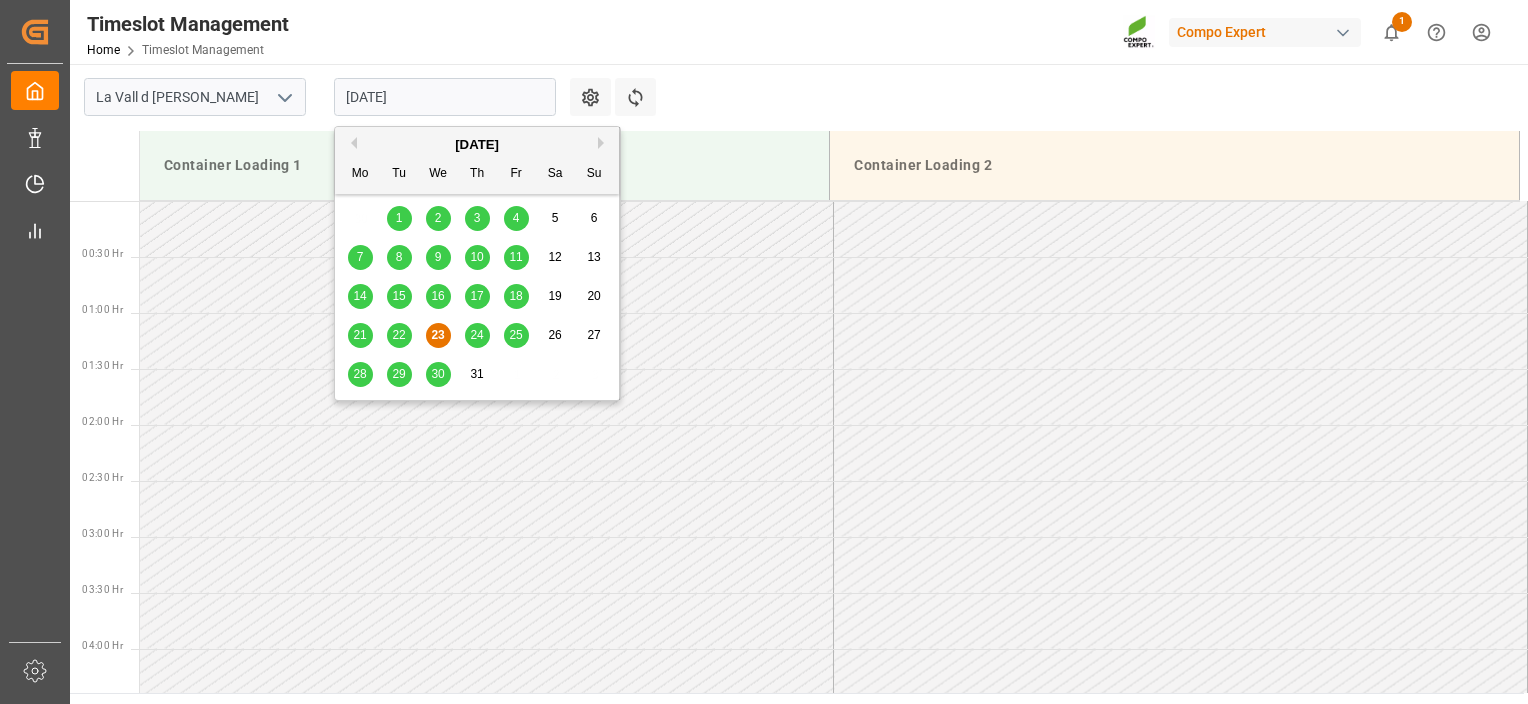 click on "[DATE]" at bounding box center (445, 97) 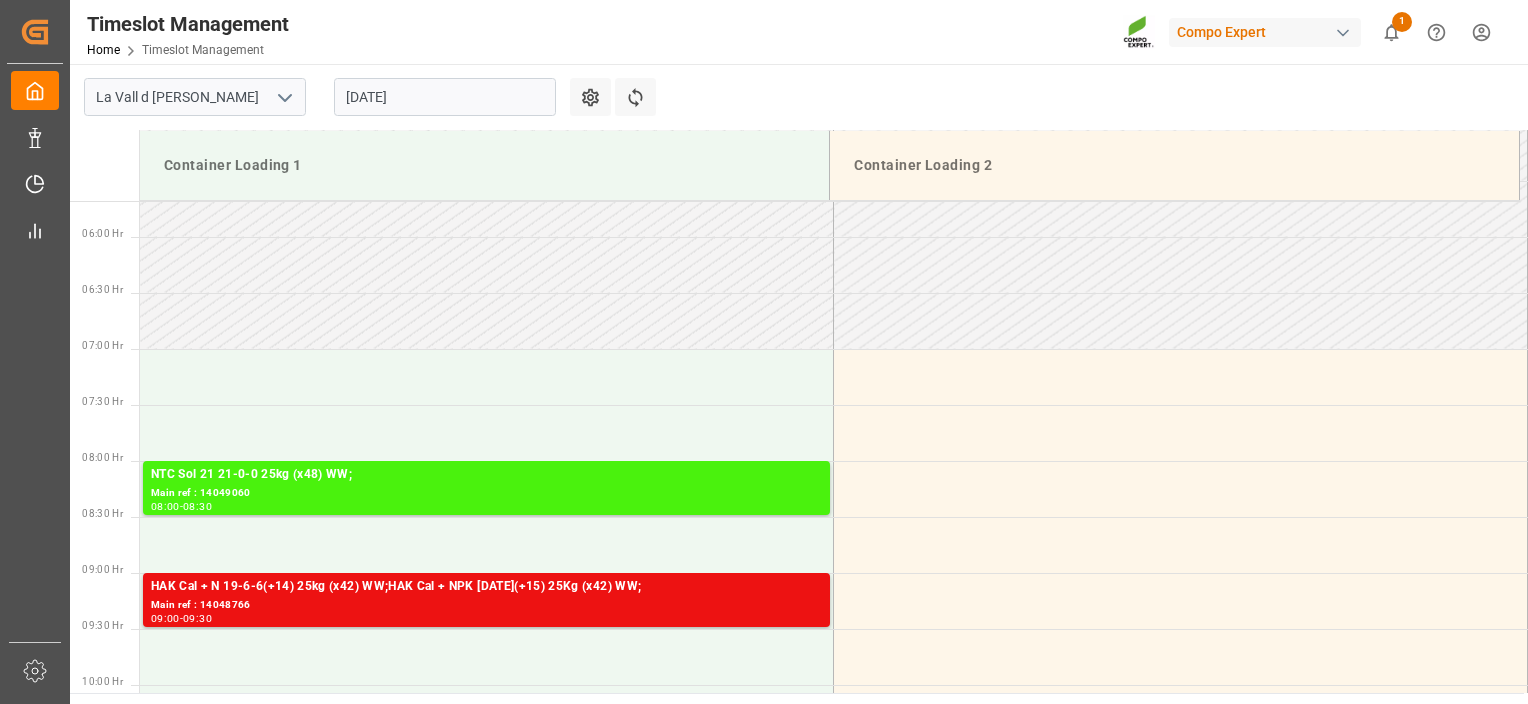 scroll, scrollTop: 800, scrollLeft: 0, axis: vertical 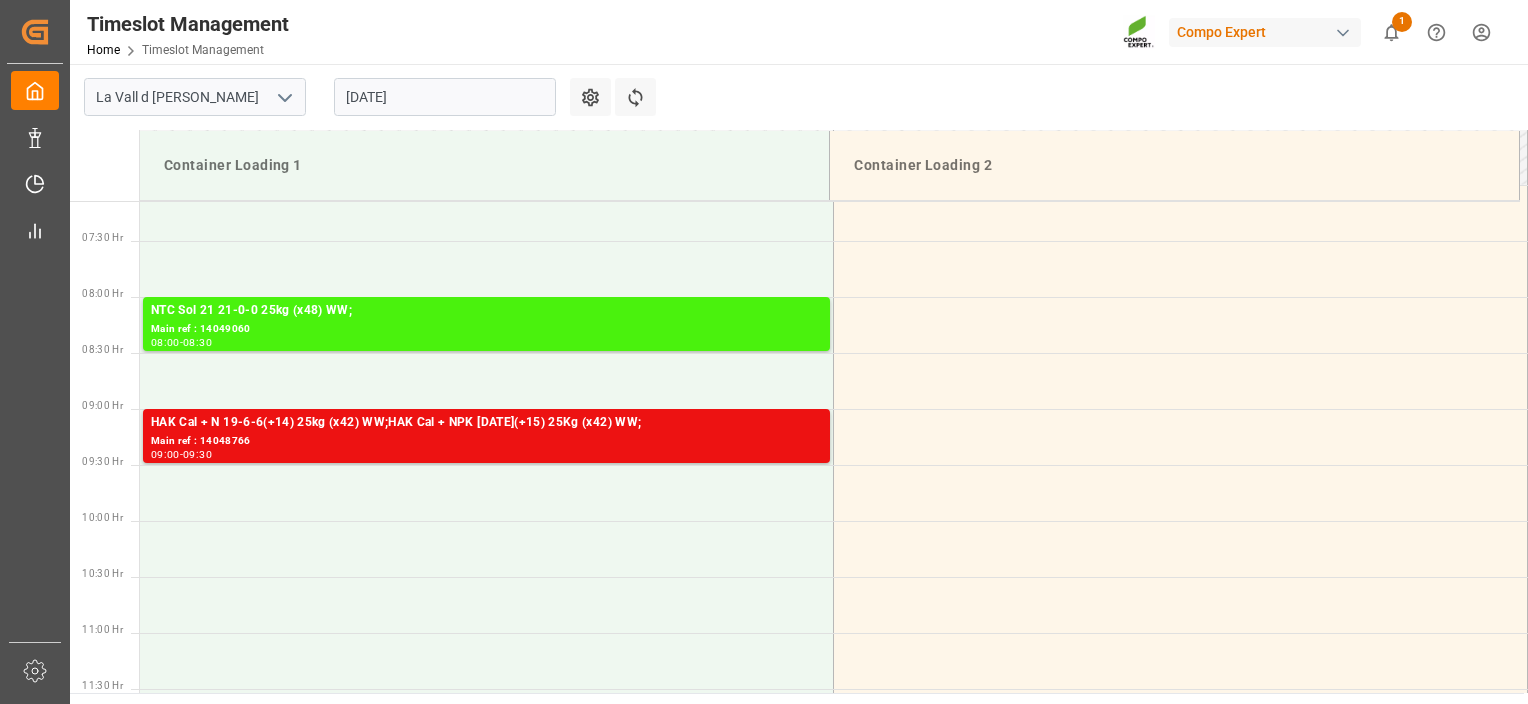 click on "[DATE]" at bounding box center [445, 97] 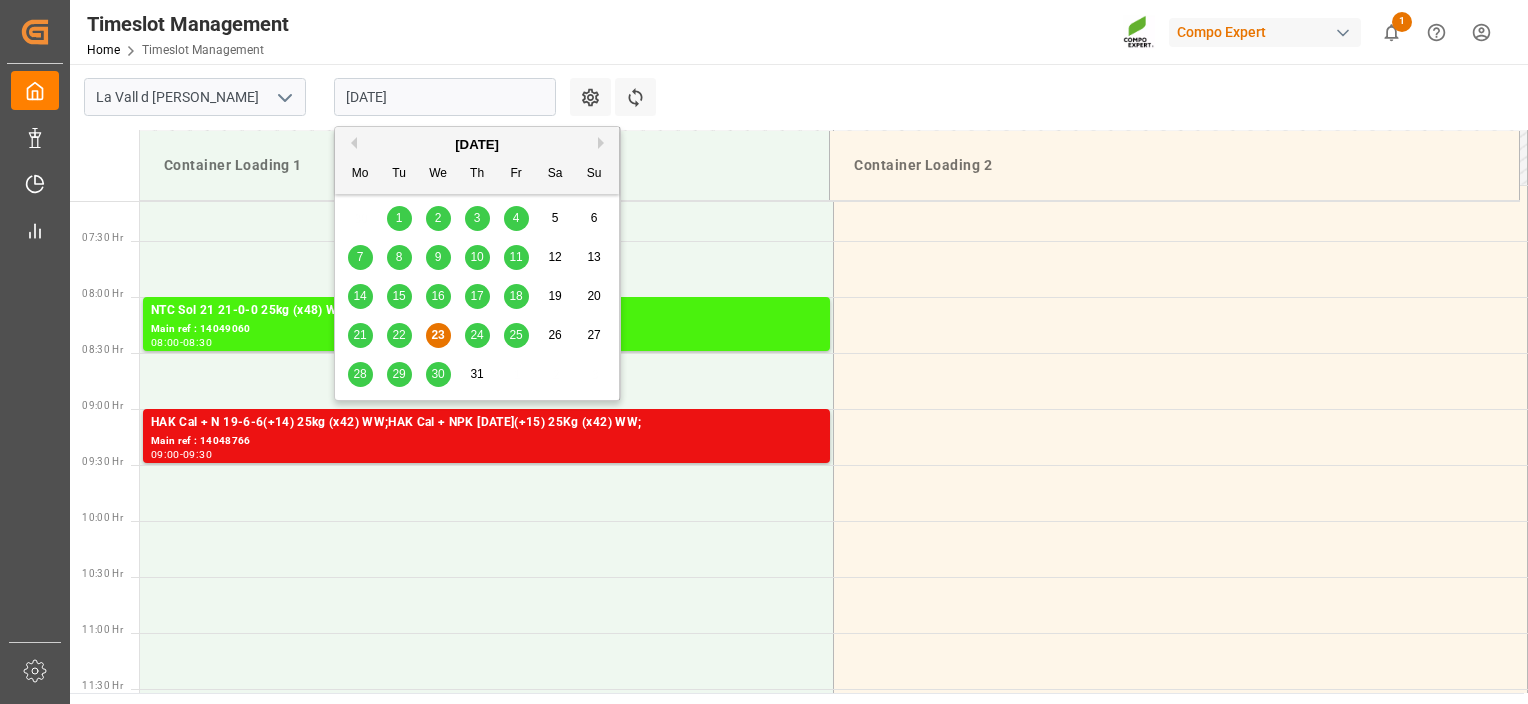 click on "21 22 23 24 25 26 27" at bounding box center [477, 335] 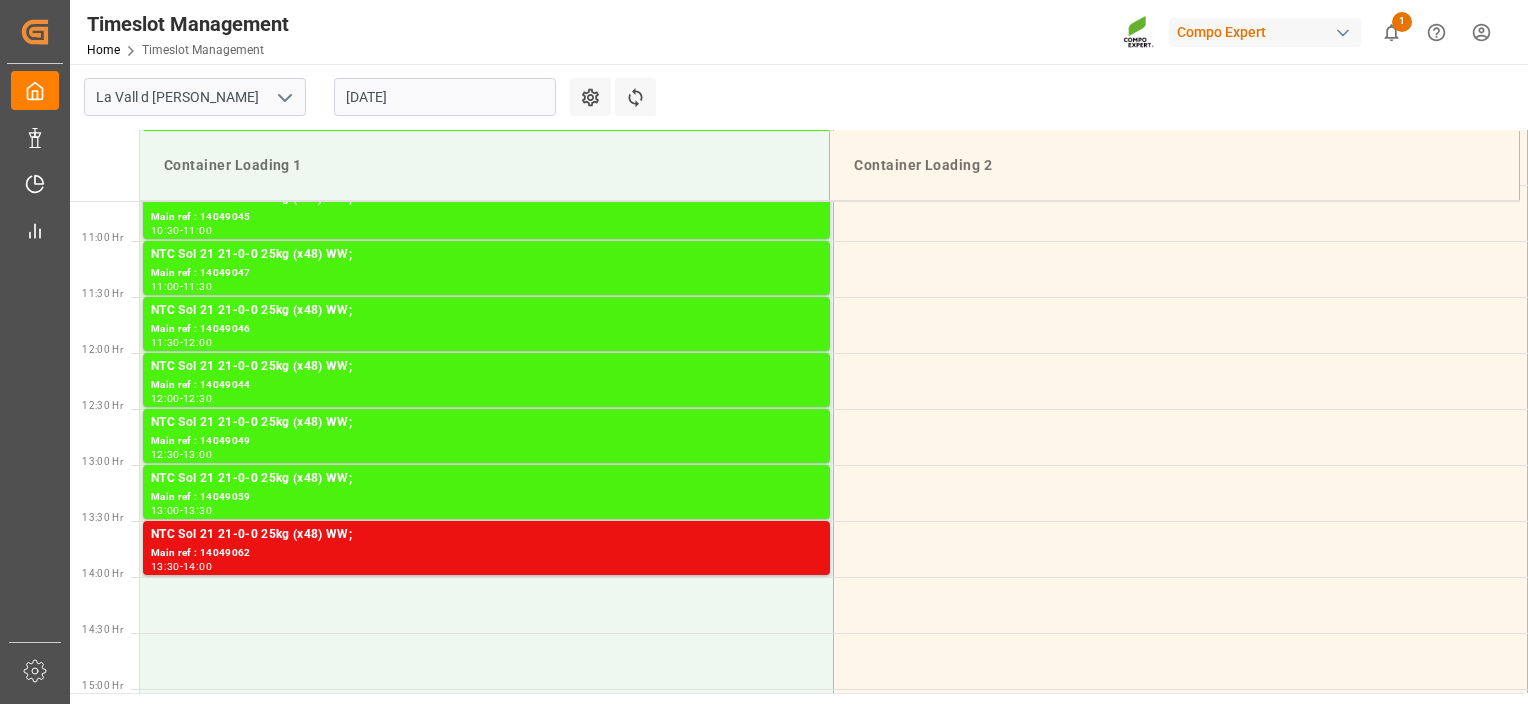 scroll, scrollTop: 1383, scrollLeft: 0, axis: vertical 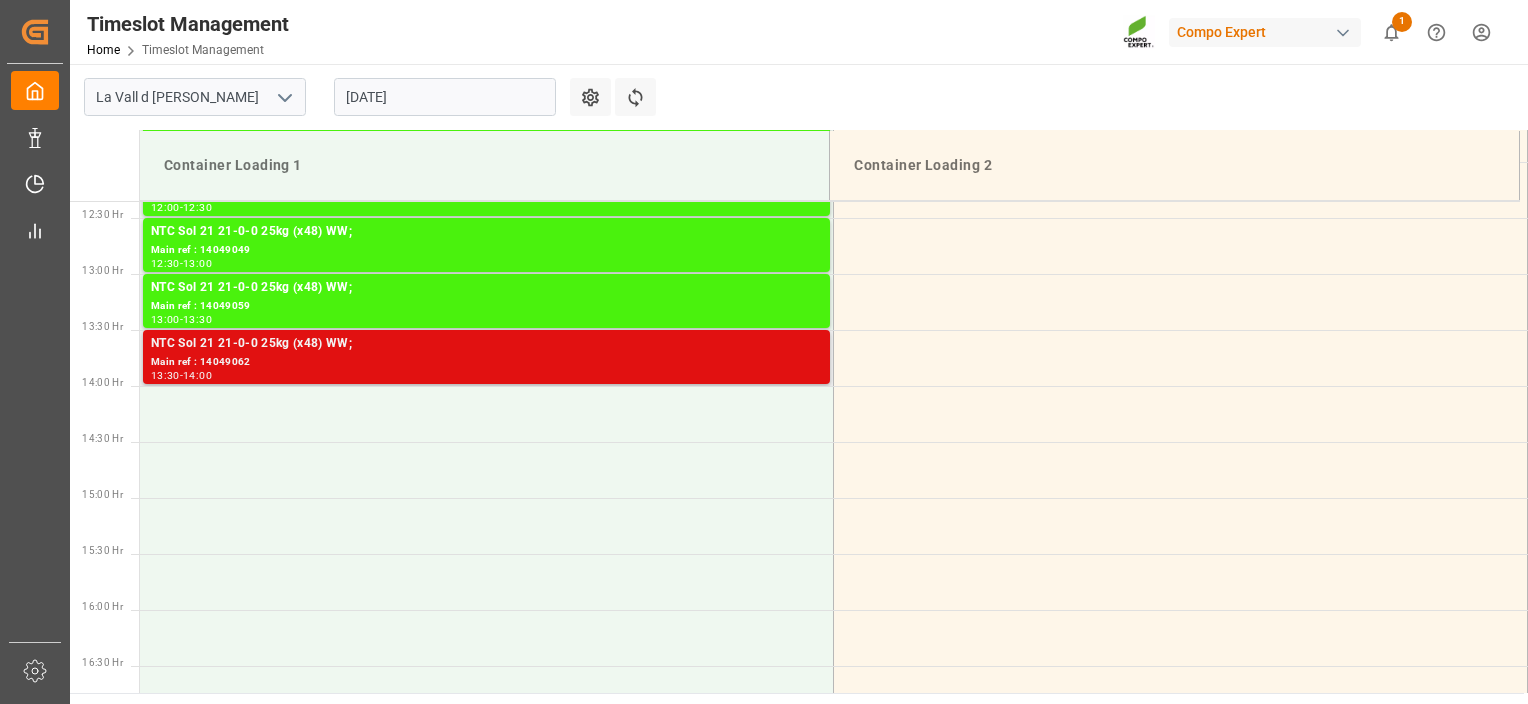 click on "NTC Sol 21 21-0-0 25kg (x48) WW;" at bounding box center [486, 344] 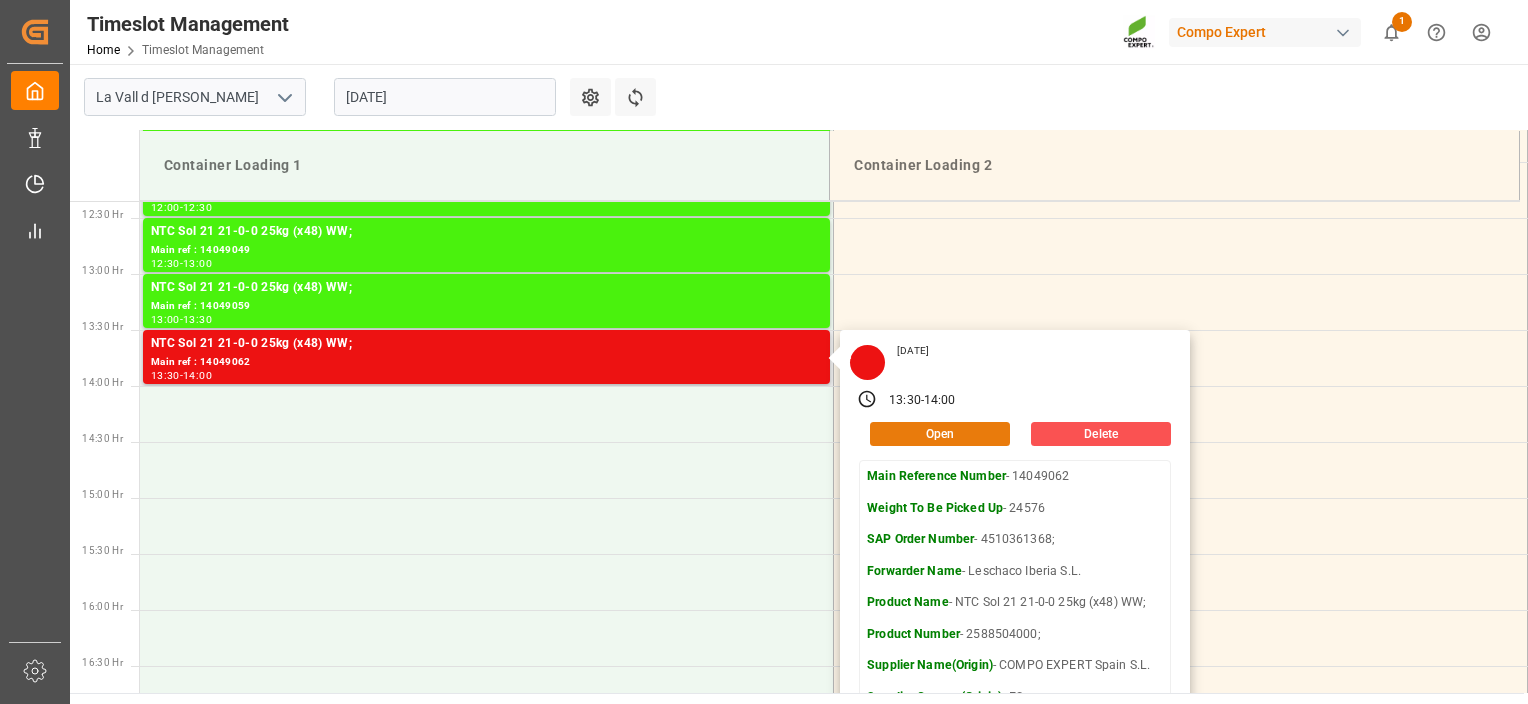 click on "Open" at bounding box center (940, 434) 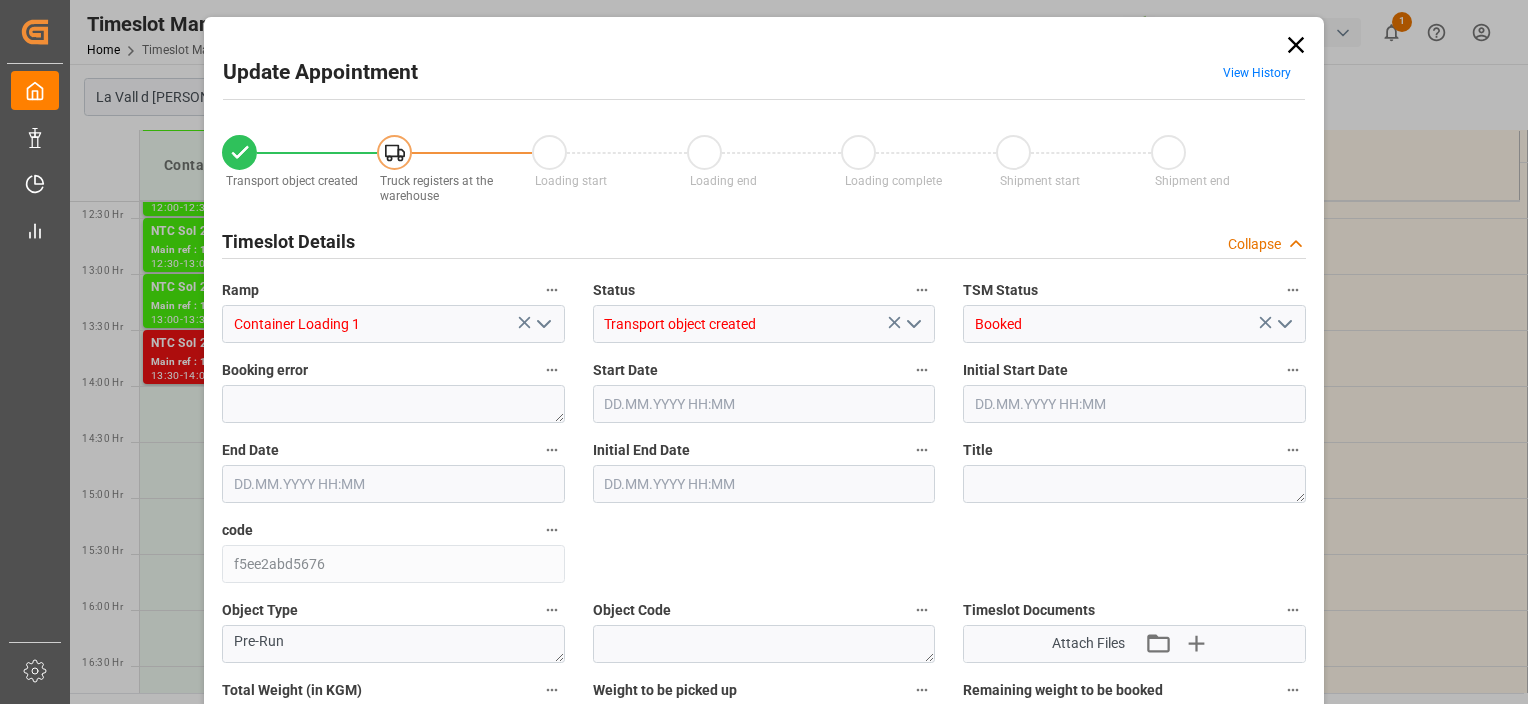 type on "24576" 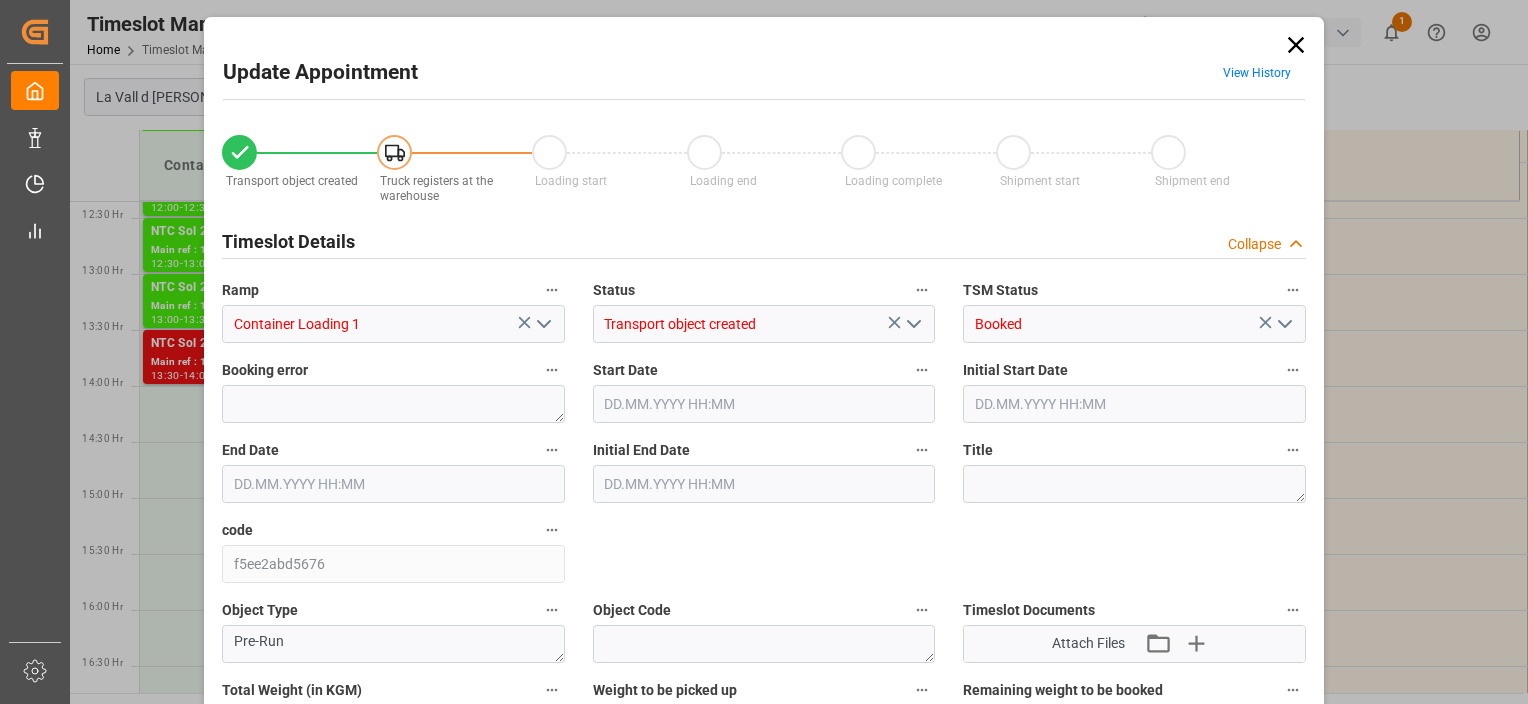 type on "[DATE] 13:30" 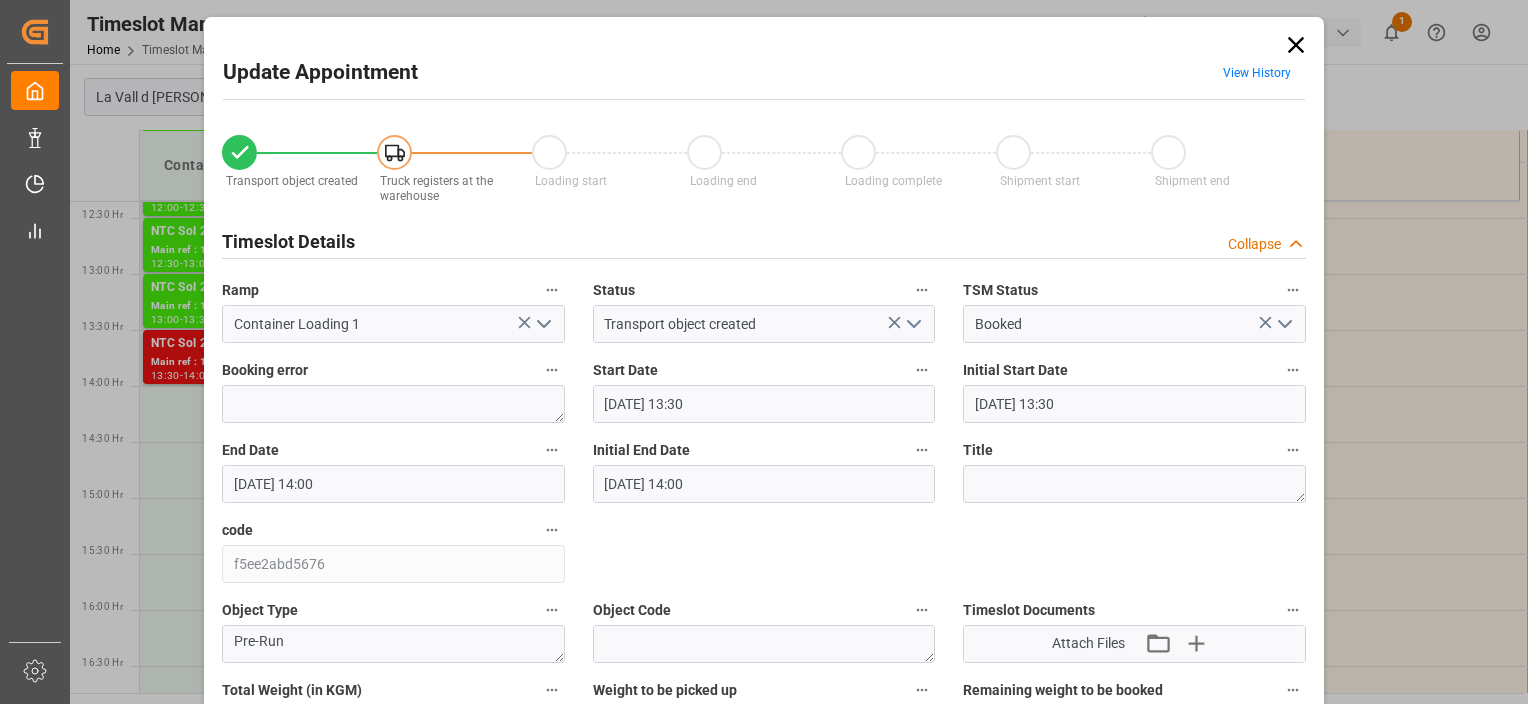 click 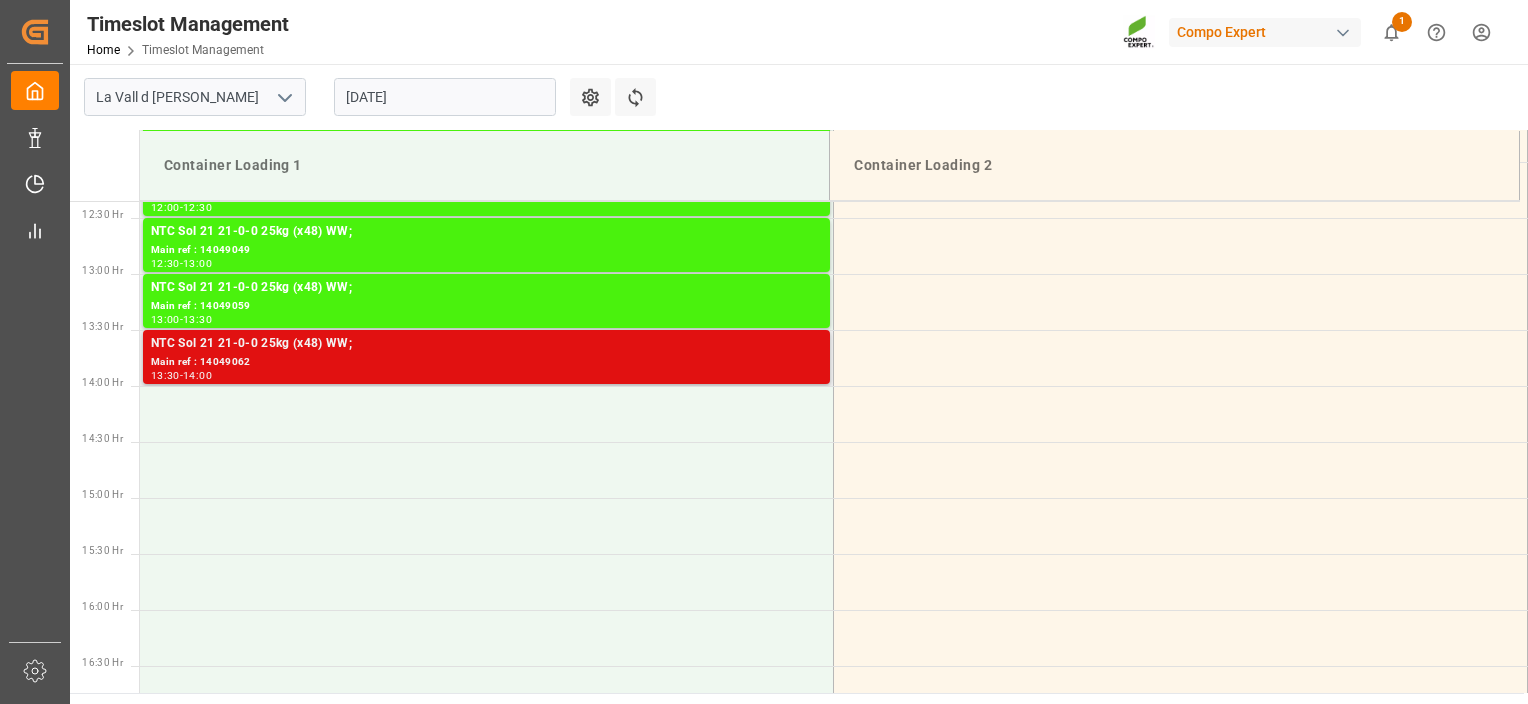 click on "Main ref : 14049062" at bounding box center [486, 362] 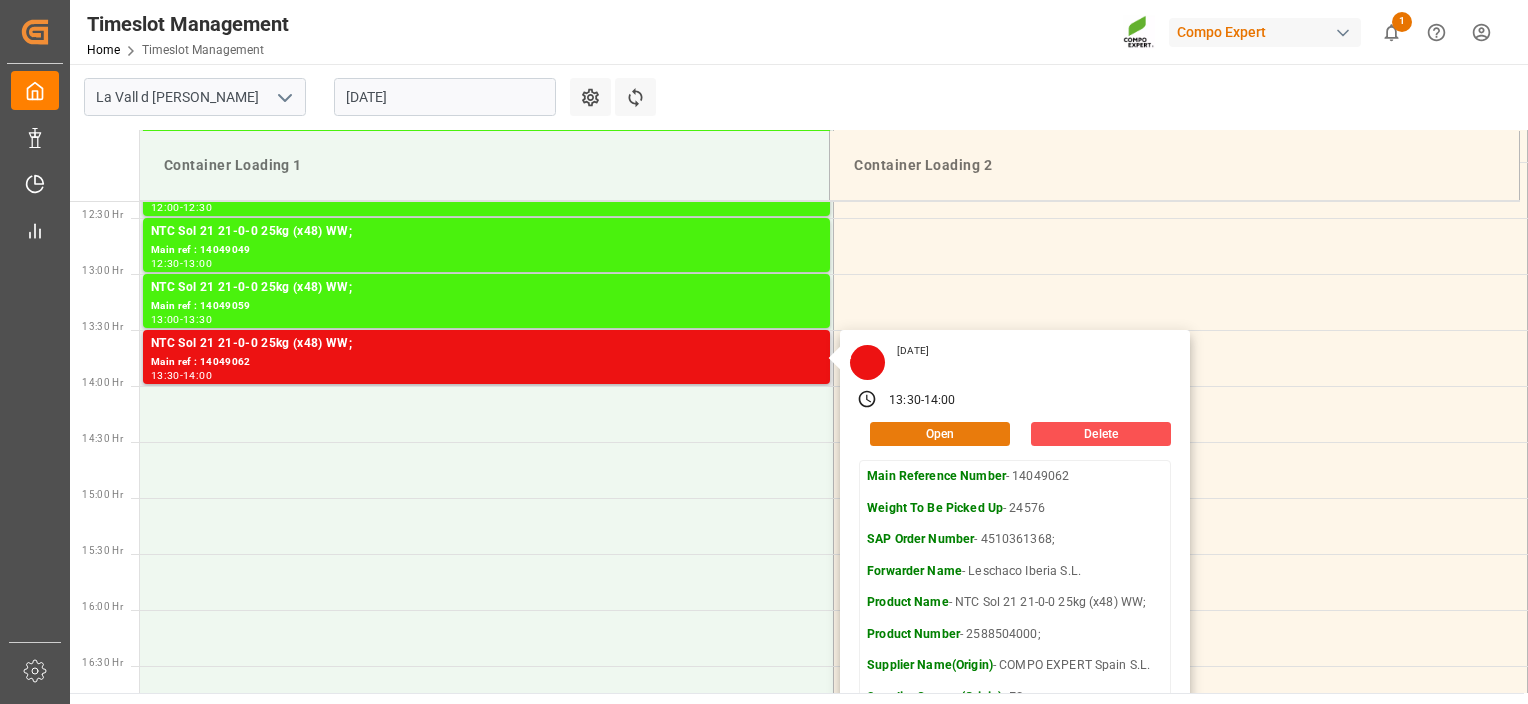 click on "Open" at bounding box center (940, 434) 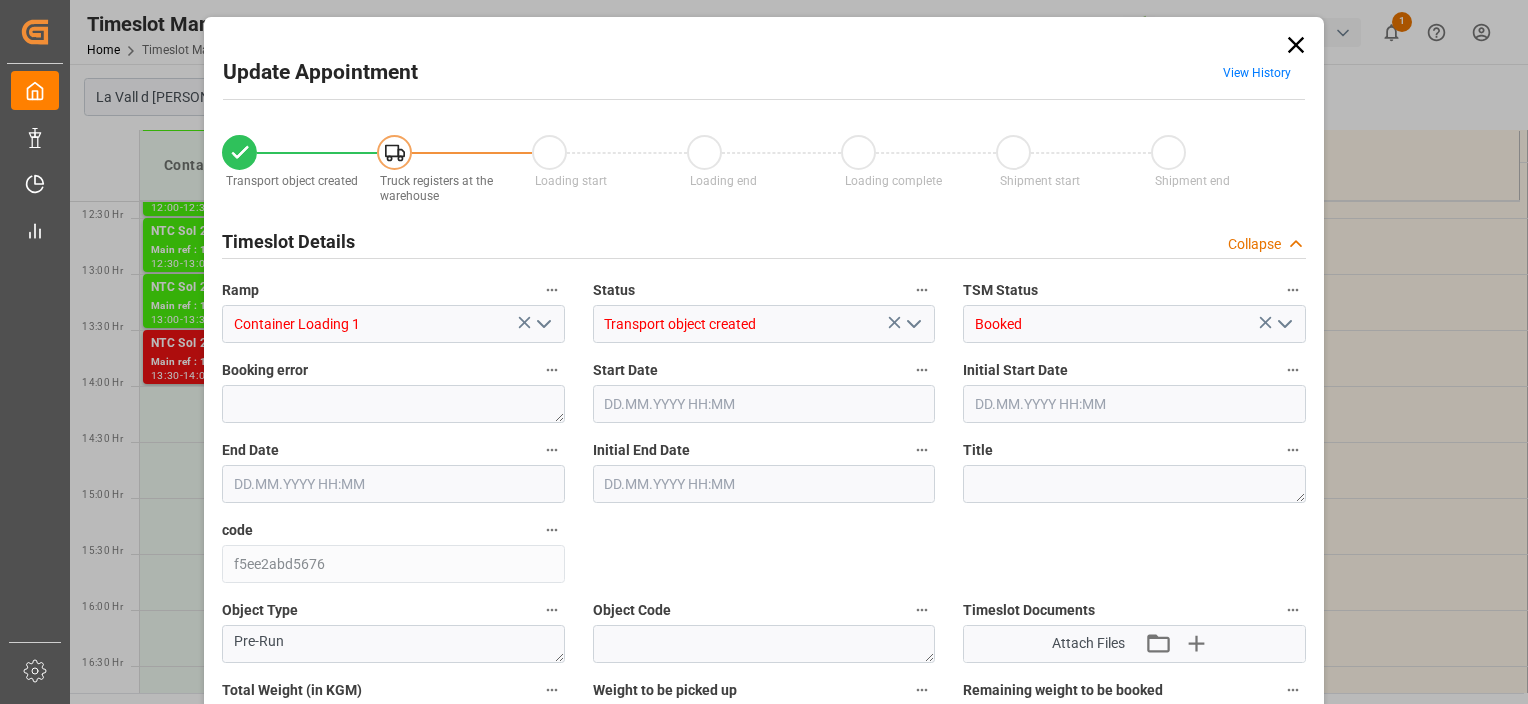 type on "24576" 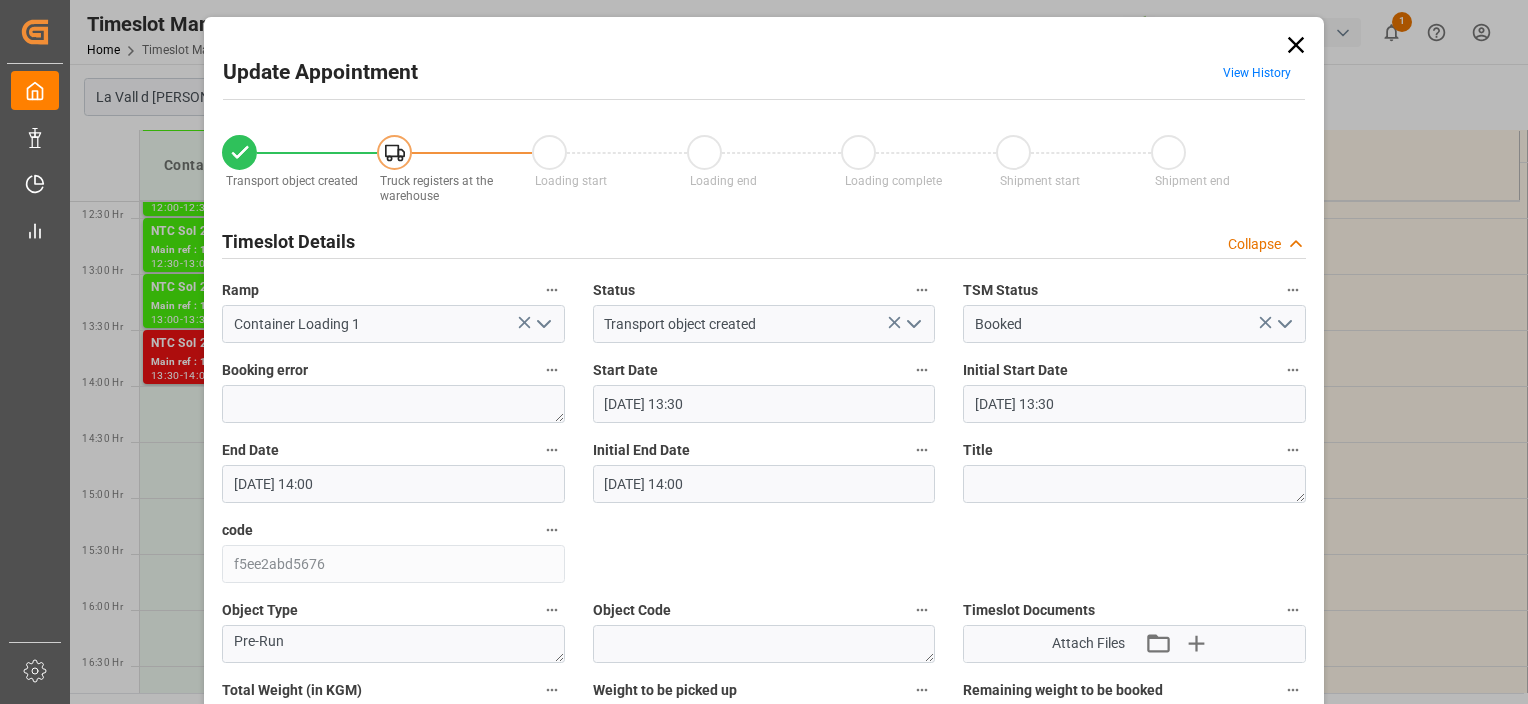 type on "[DATE] 13:30" 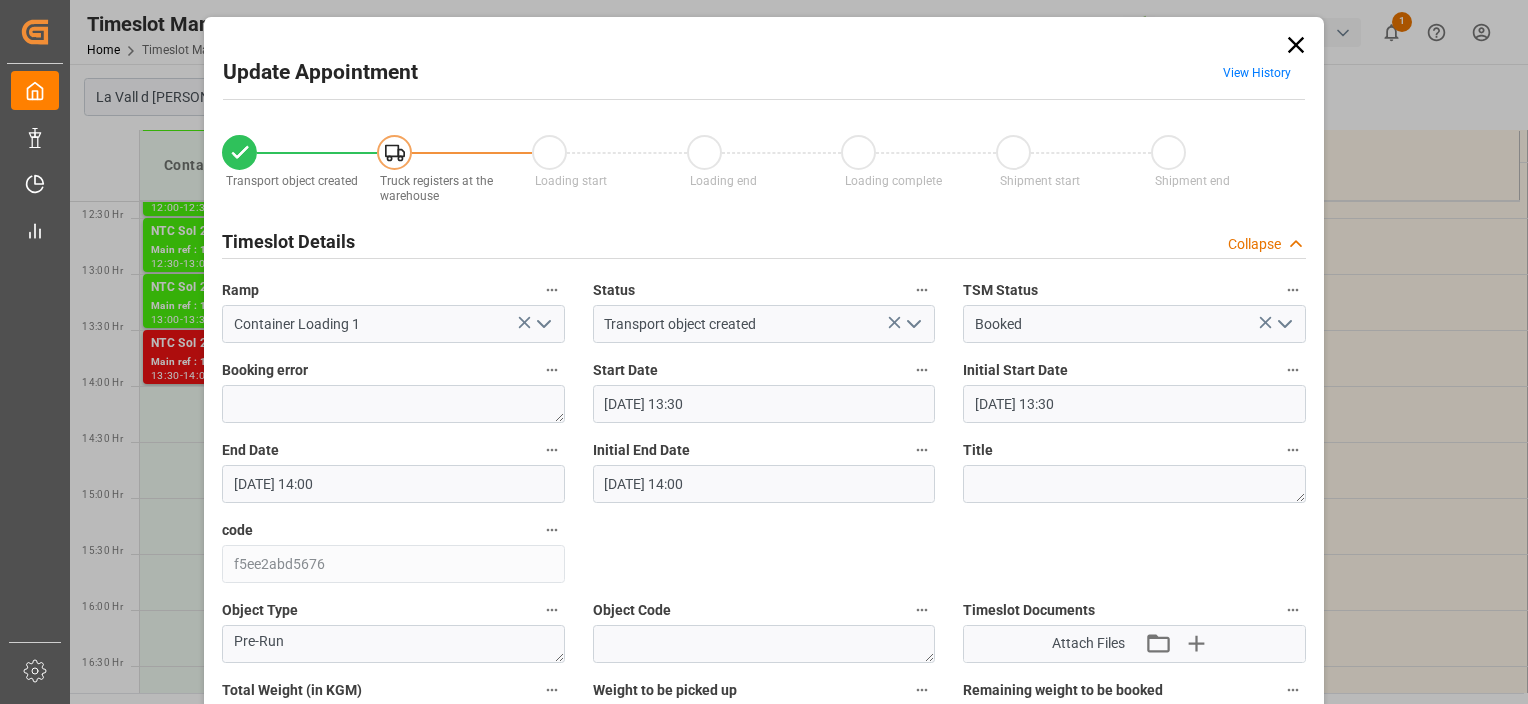 click on "[DATE] 13:30" at bounding box center (764, 404) 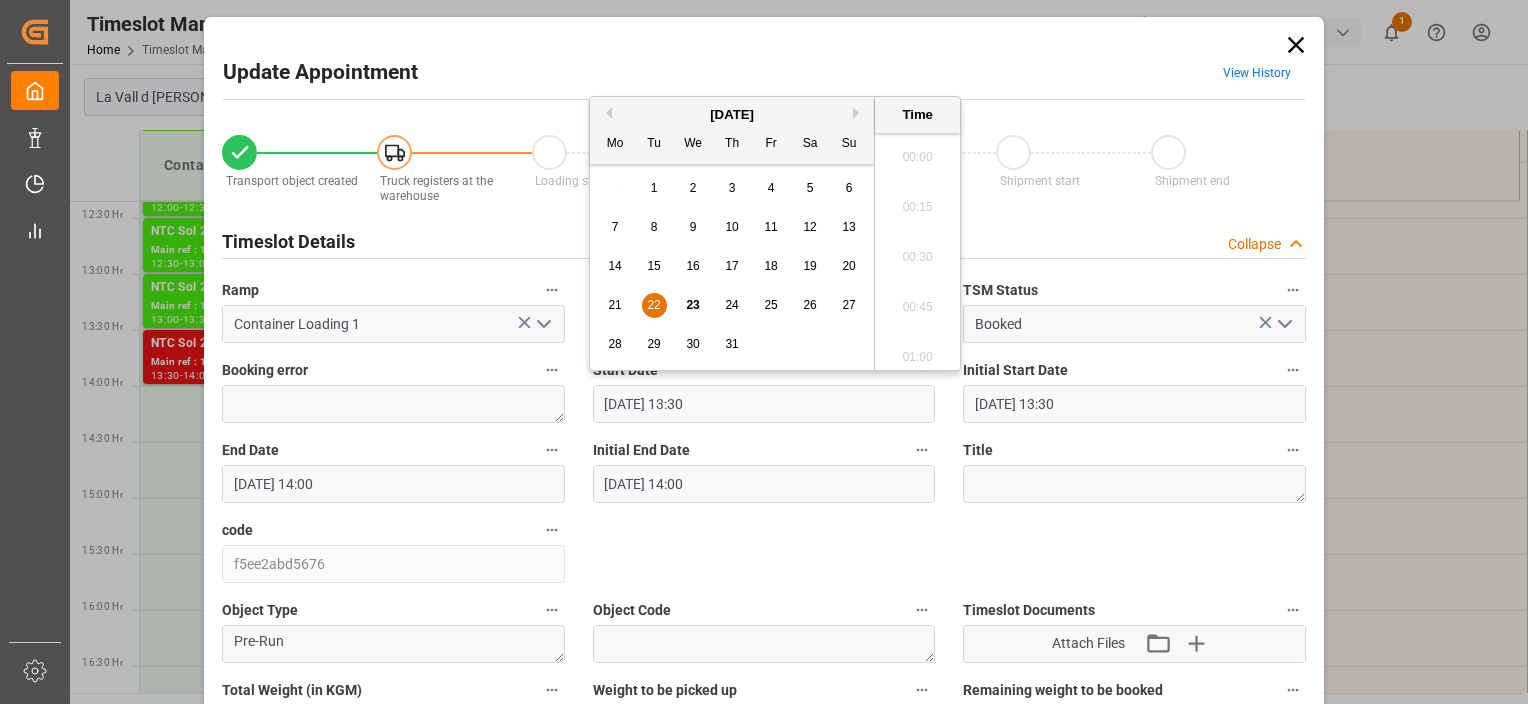 scroll, scrollTop: 2606, scrollLeft: 0, axis: vertical 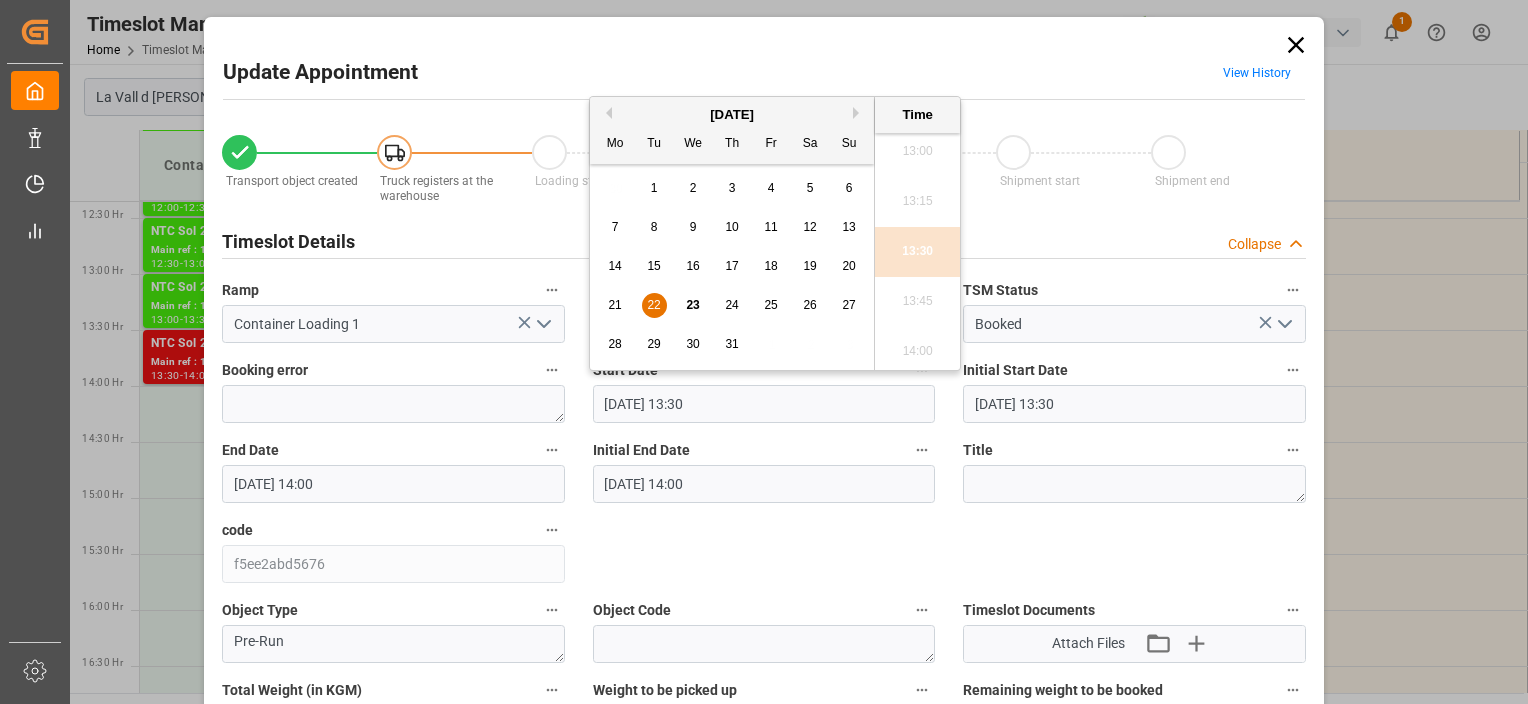 click on "23" at bounding box center (692, 305) 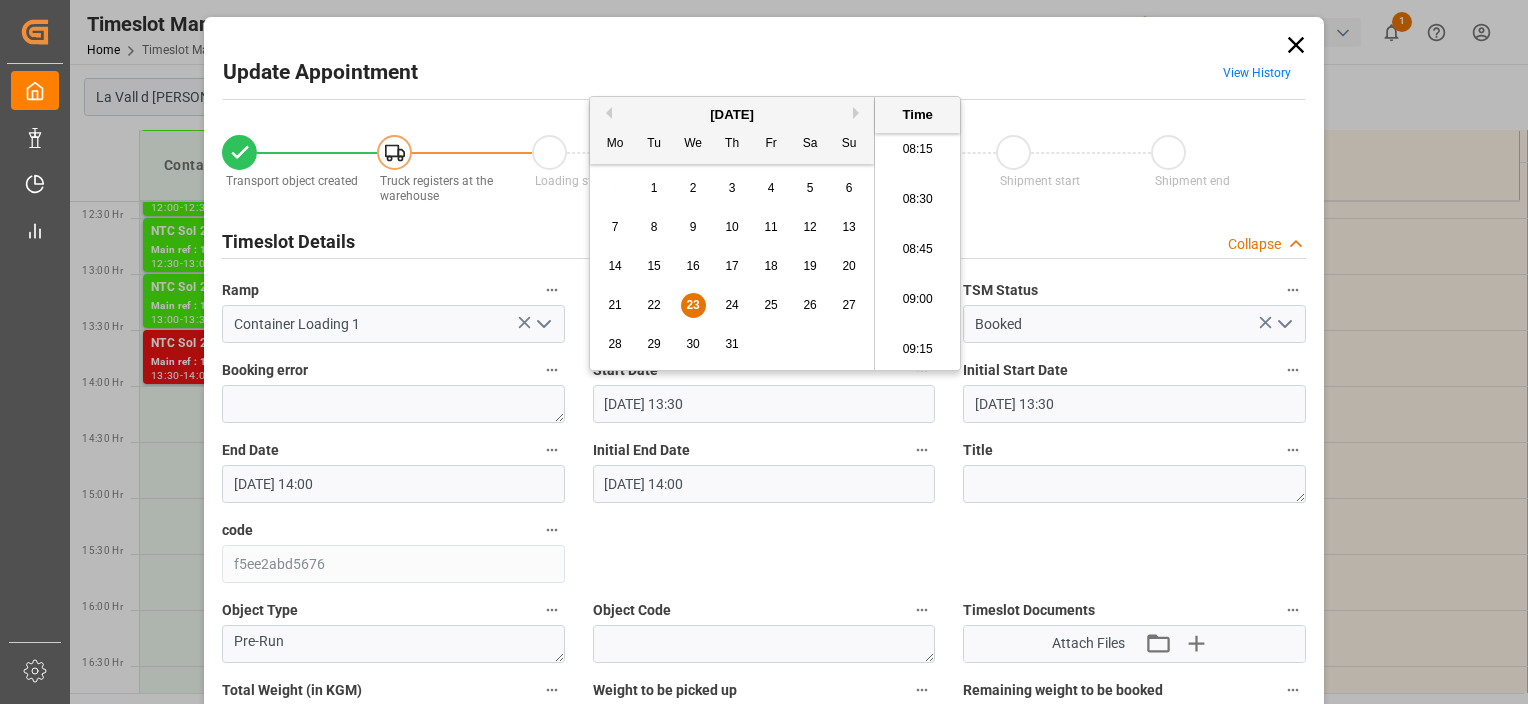 scroll, scrollTop: 1606, scrollLeft: 0, axis: vertical 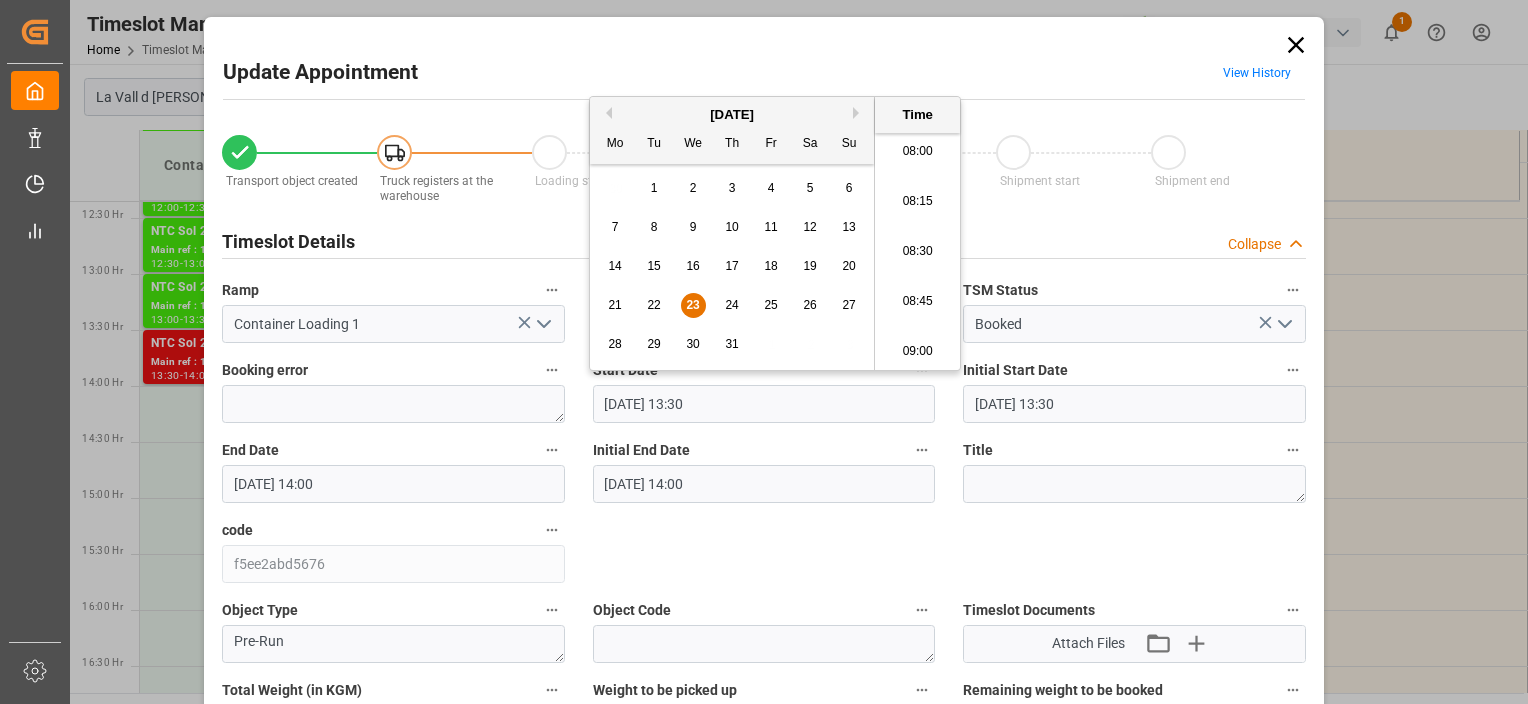 click on "08:30" at bounding box center [917, 252] 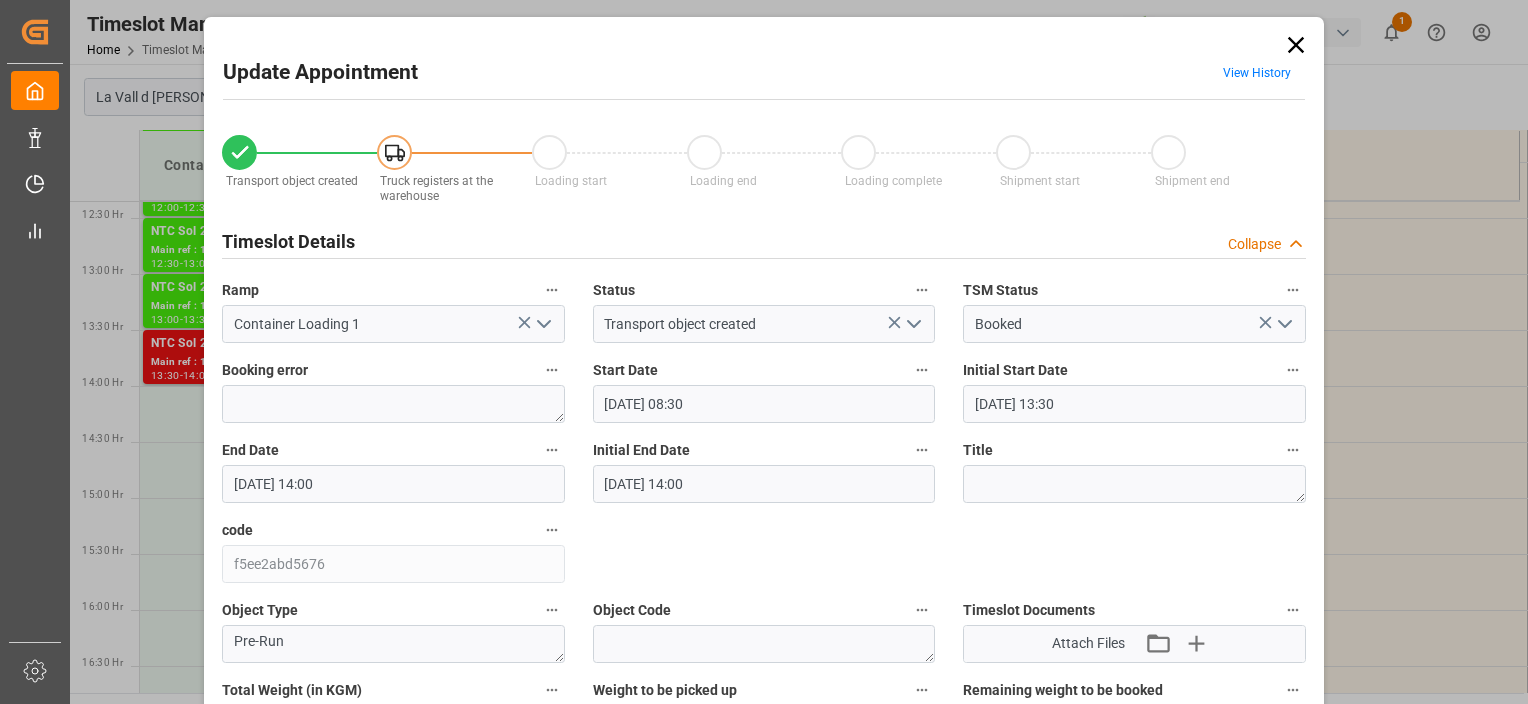 click on "[DATE] 14:00" at bounding box center [393, 484] 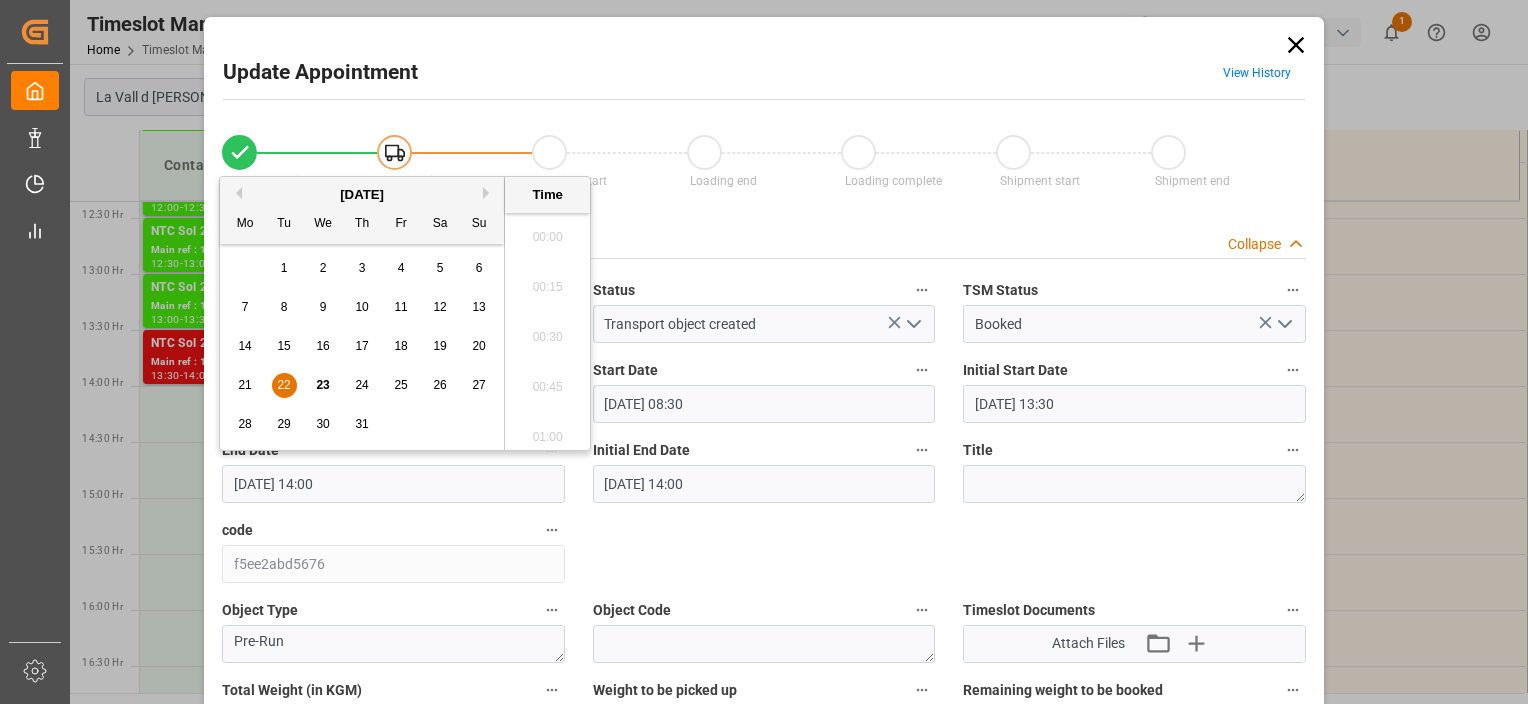 scroll, scrollTop: 2706, scrollLeft: 0, axis: vertical 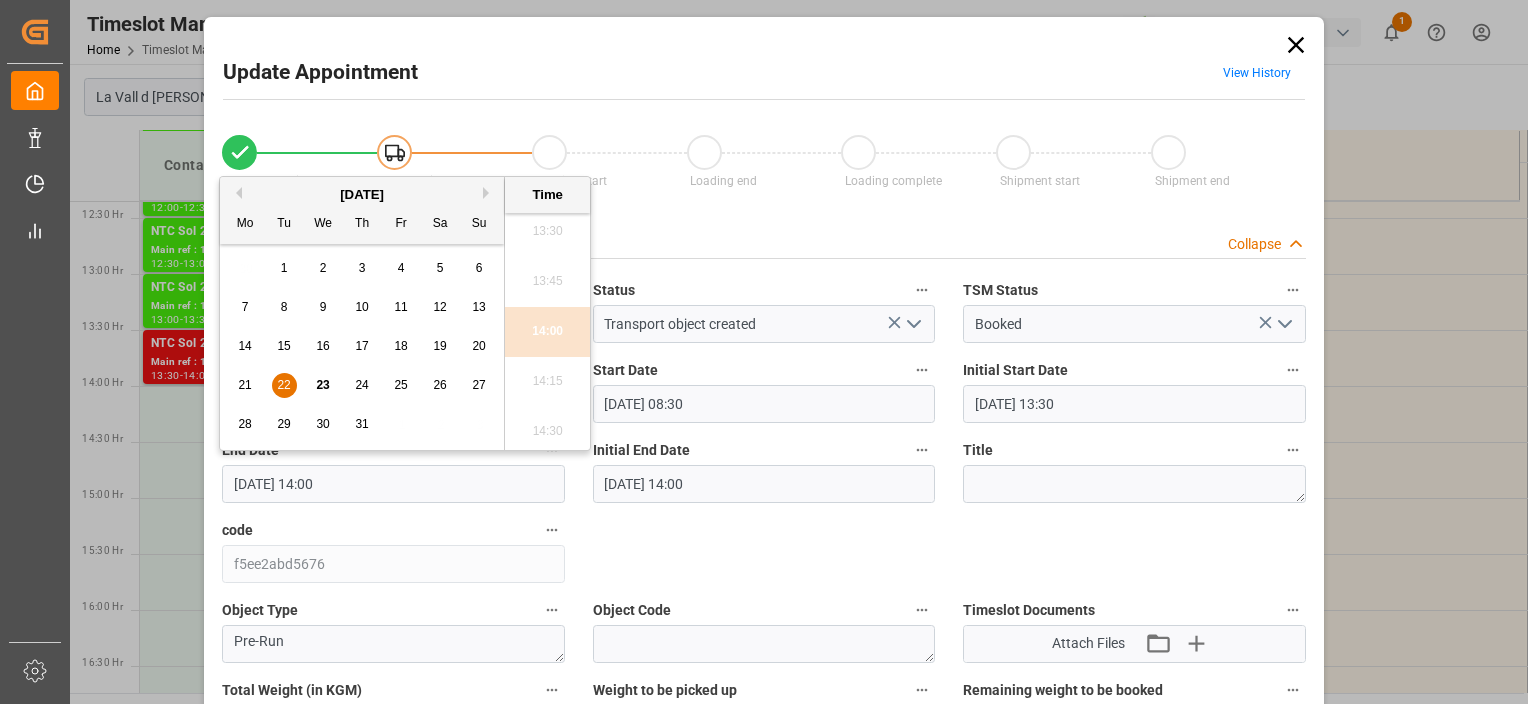 click on "23" at bounding box center (322, 385) 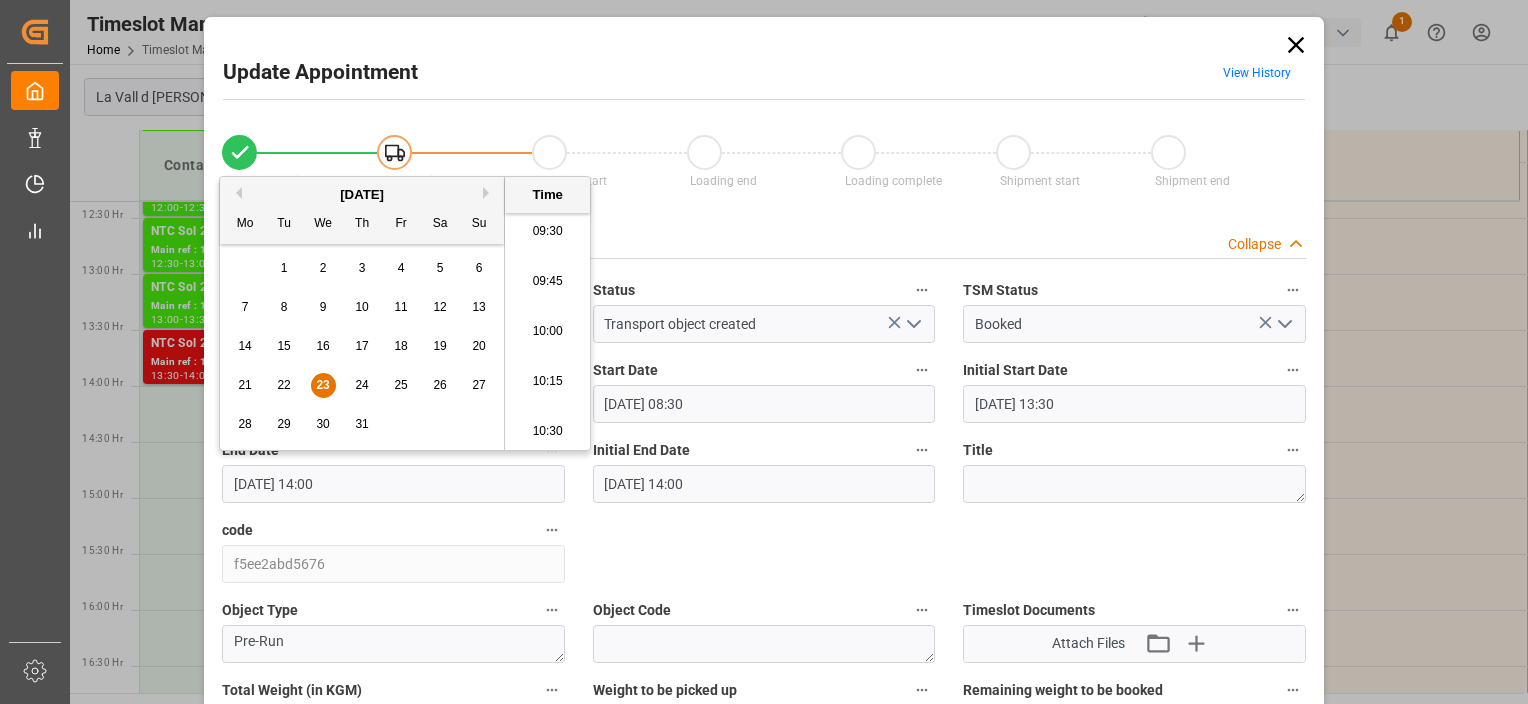 scroll, scrollTop: 1806, scrollLeft: 0, axis: vertical 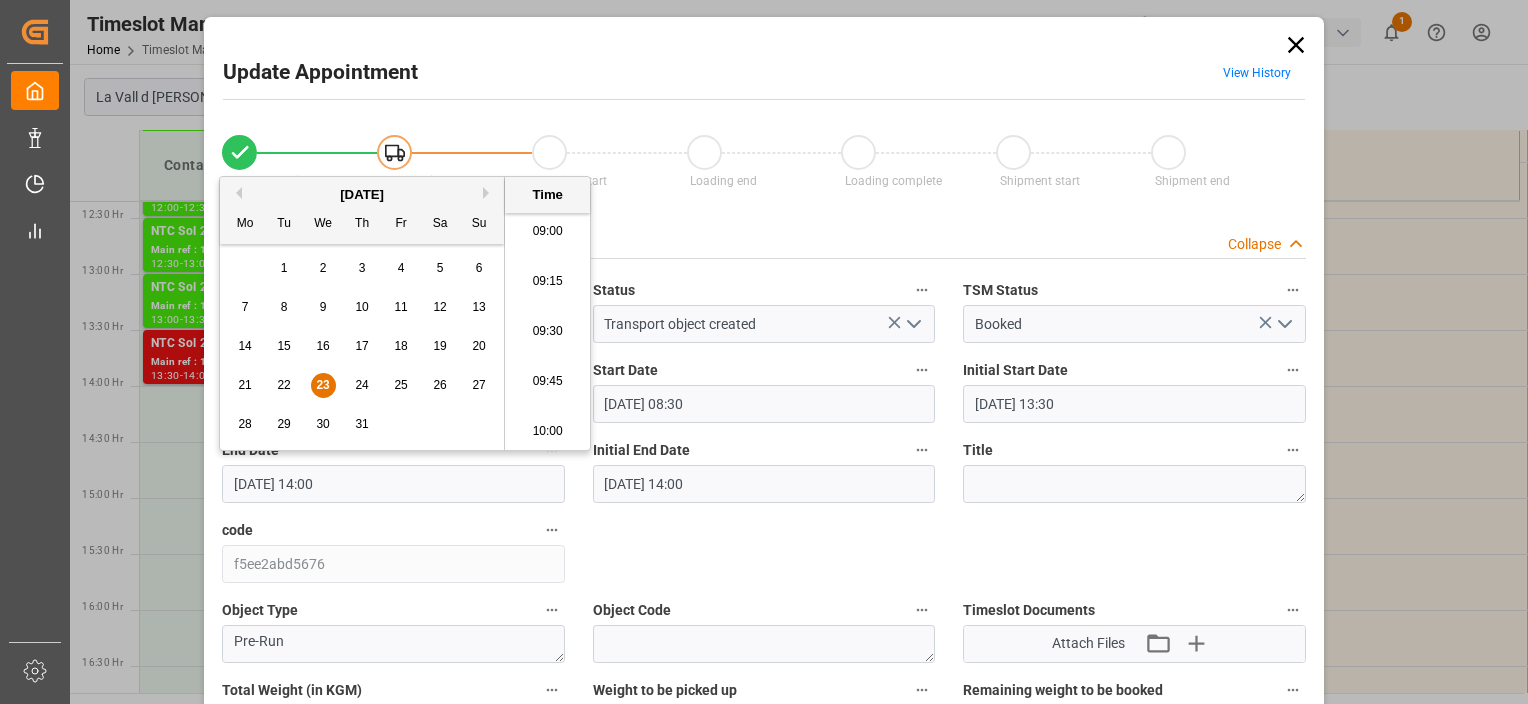 click on "09:00" at bounding box center (547, 232) 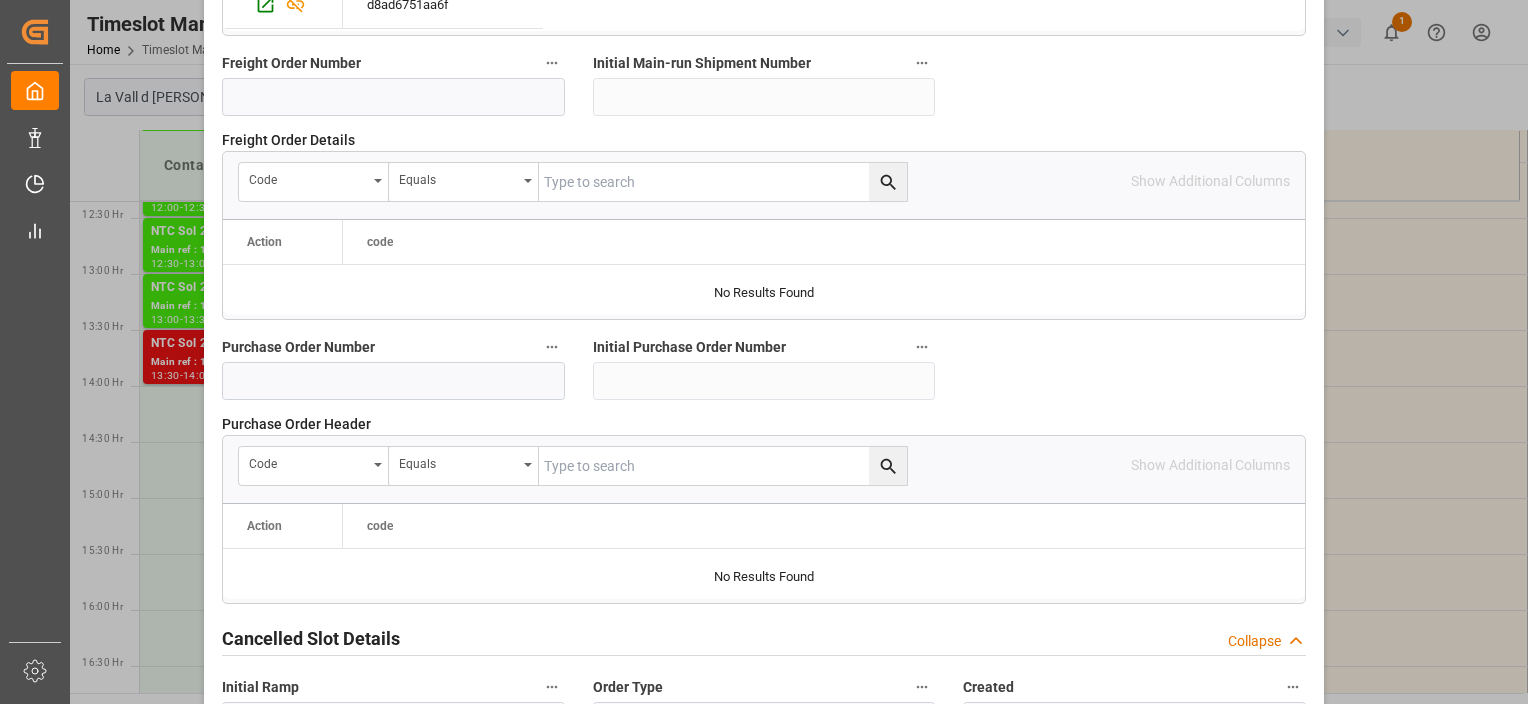 scroll, scrollTop: 2070, scrollLeft: 0, axis: vertical 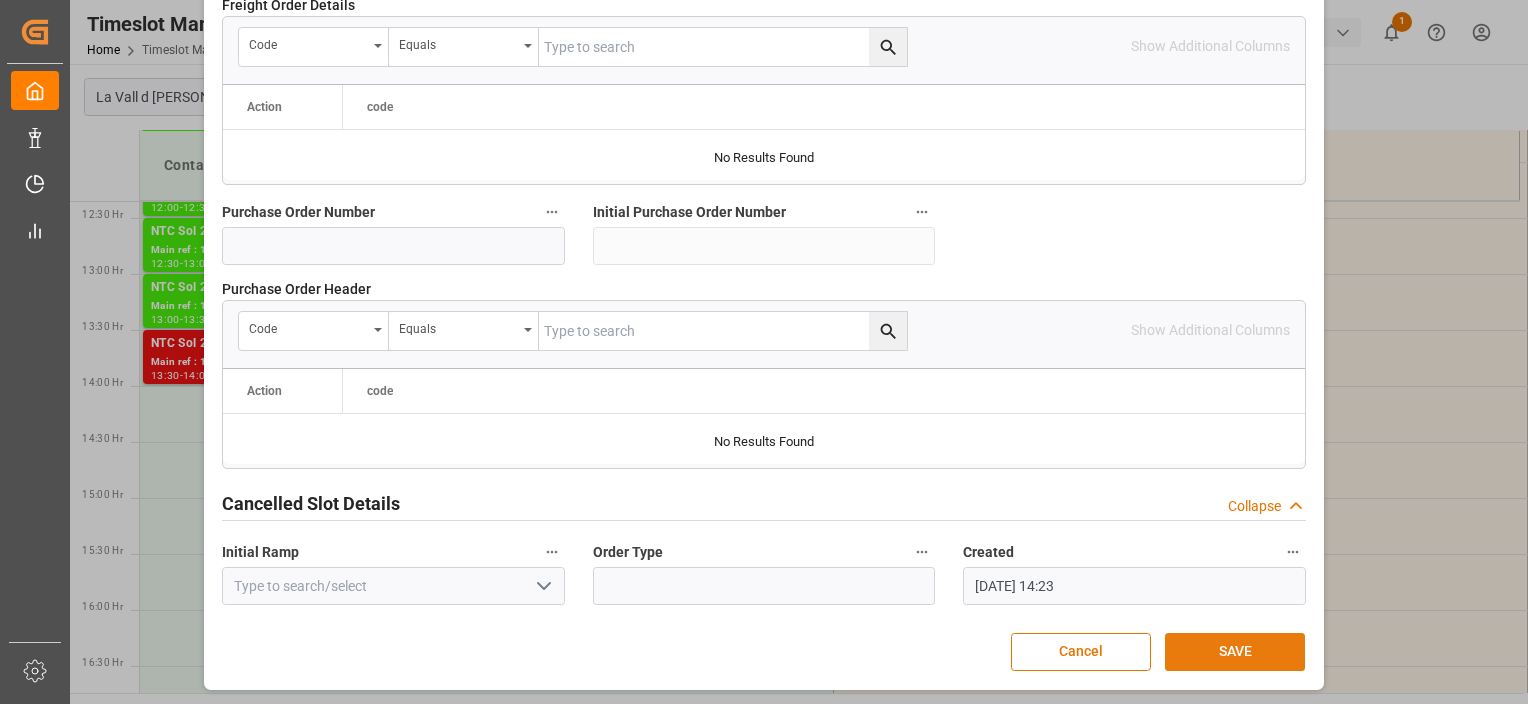click on "SAVE" at bounding box center (1235, 652) 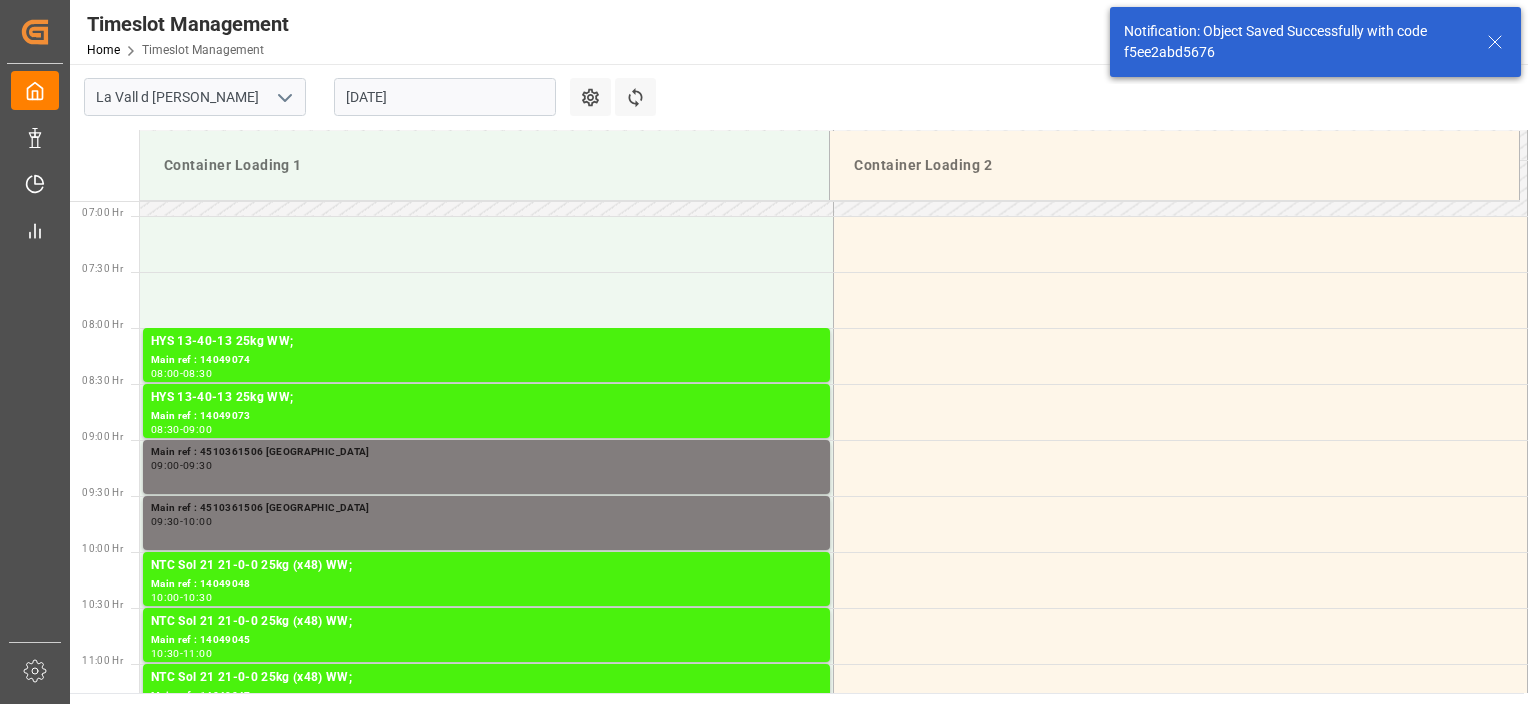 scroll, scrollTop: 771, scrollLeft: 0, axis: vertical 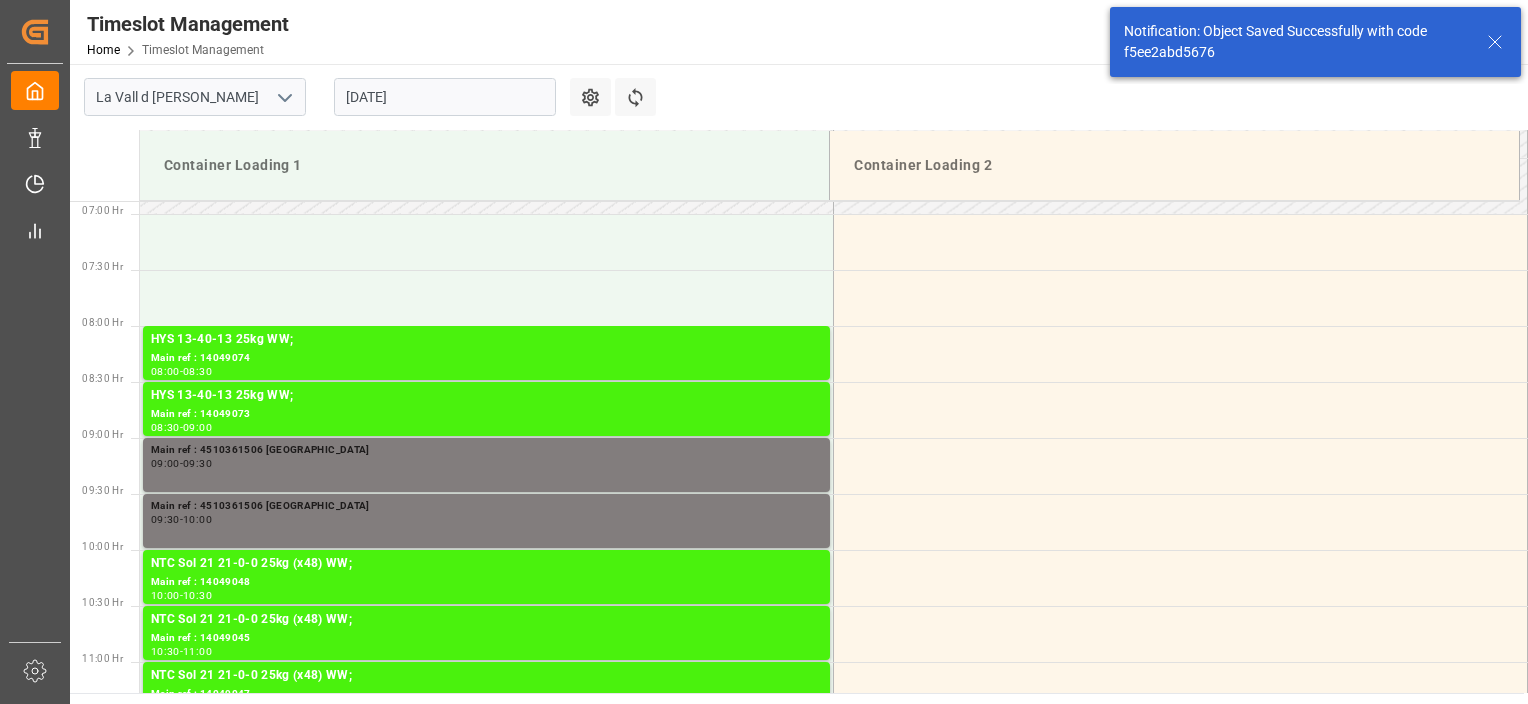 click on "[DATE]" at bounding box center [445, 97] 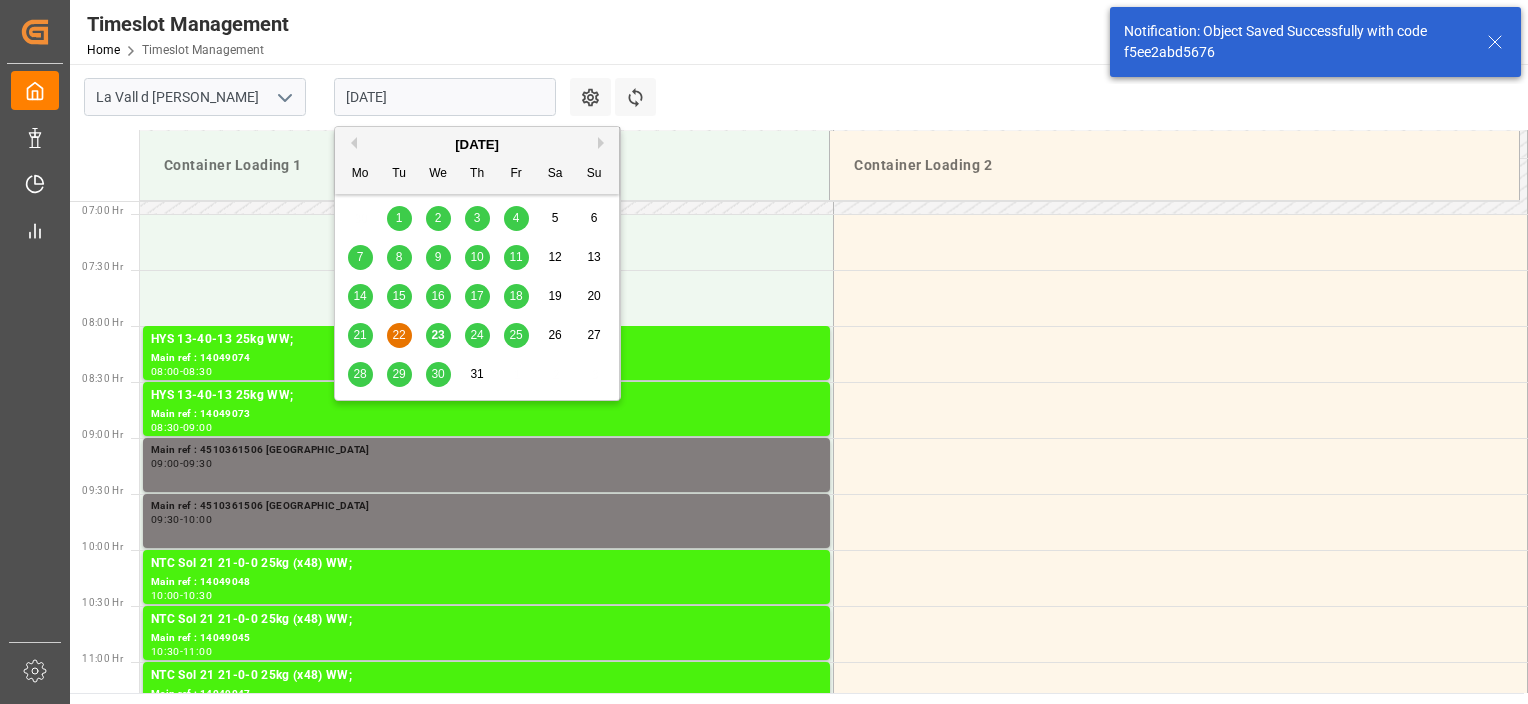 click on "23" at bounding box center (437, 335) 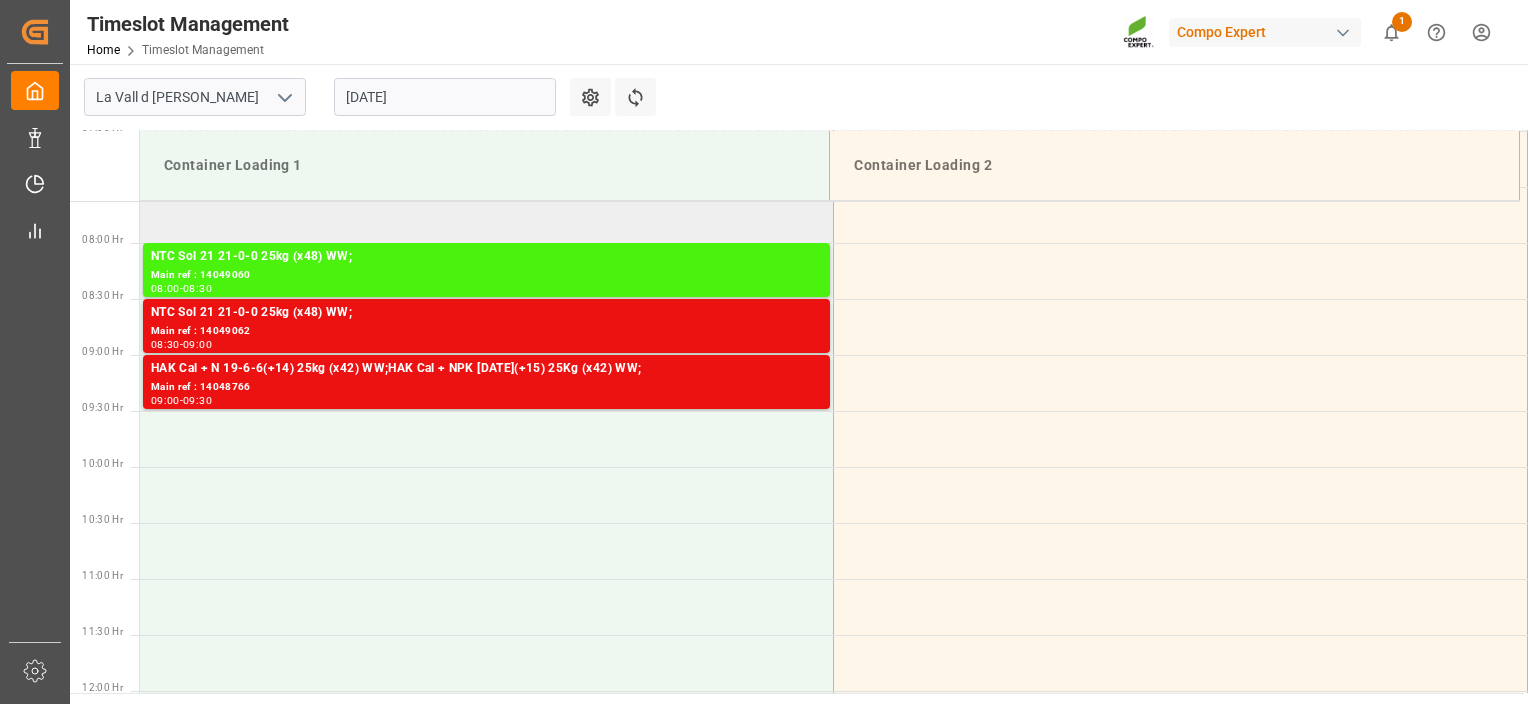 scroll, scrollTop: 883, scrollLeft: 0, axis: vertical 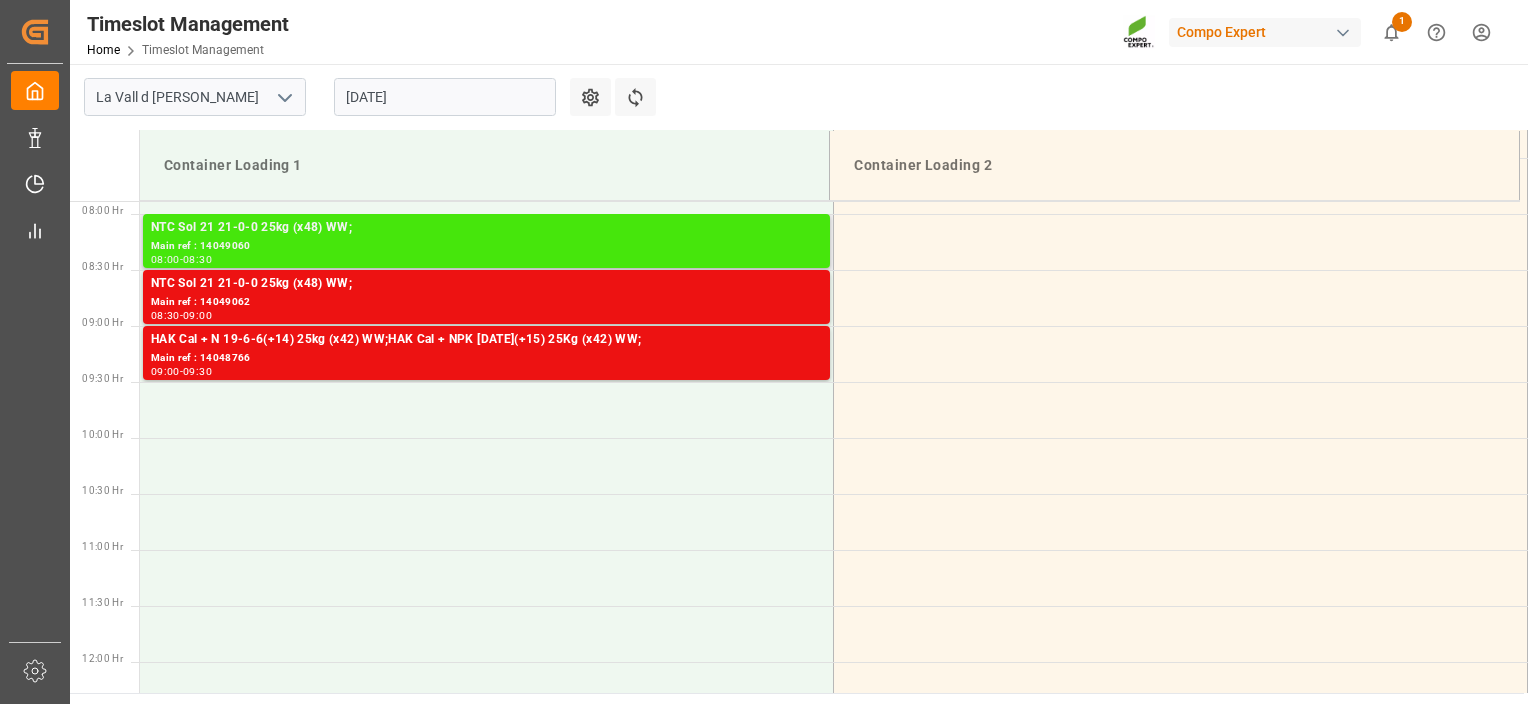 click on "08:00   -   08:30" at bounding box center (486, 260) 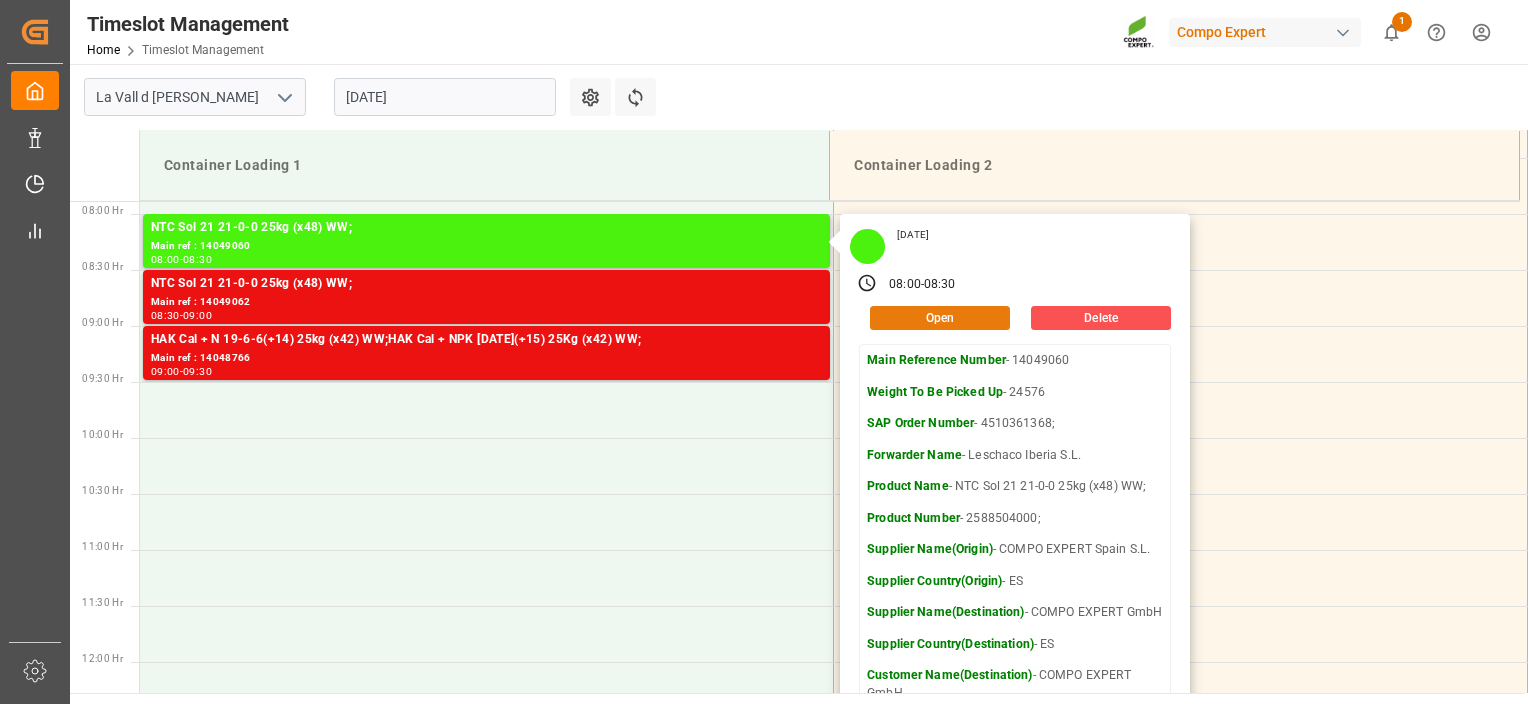 click on "Open" at bounding box center (940, 318) 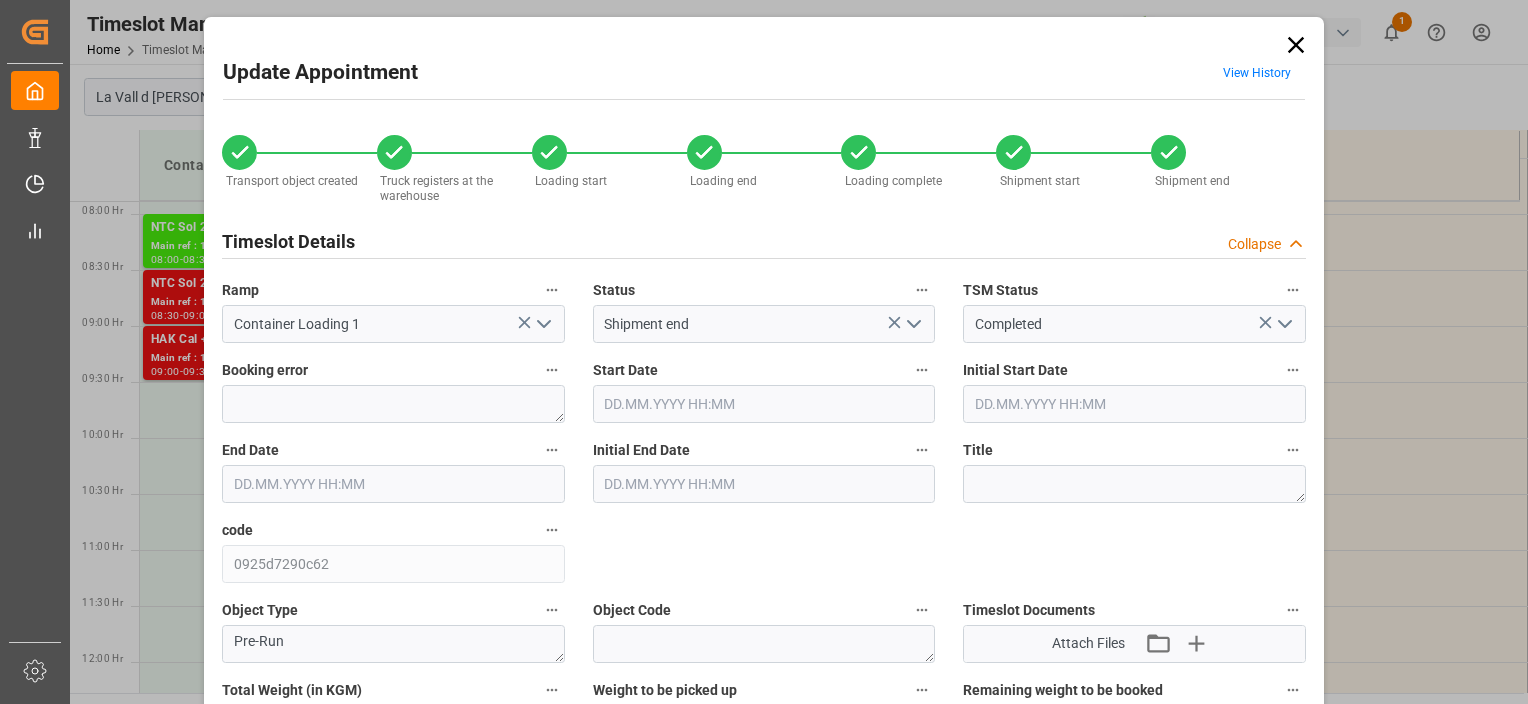 type on "[DATE] 08:00" 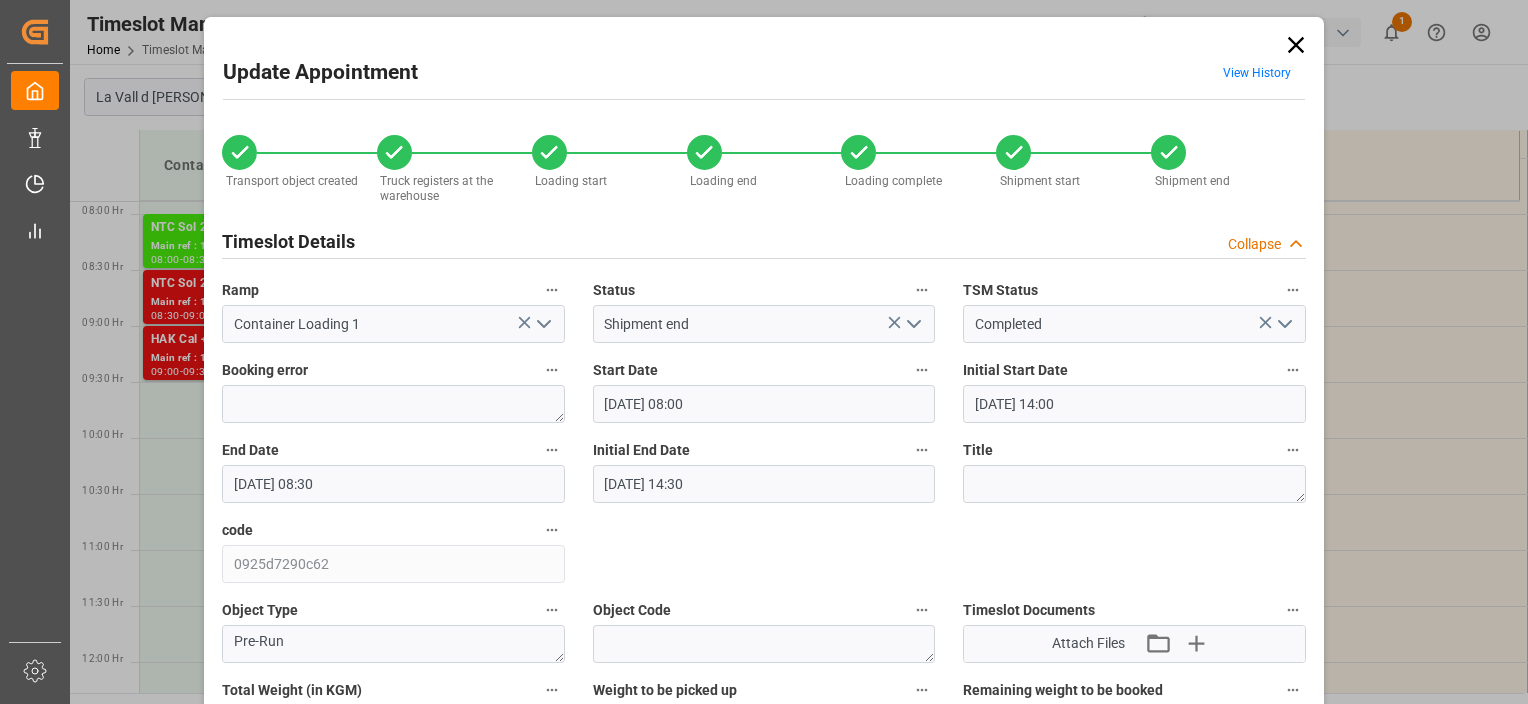 click on "[DATE] 08:00" at bounding box center [764, 404] 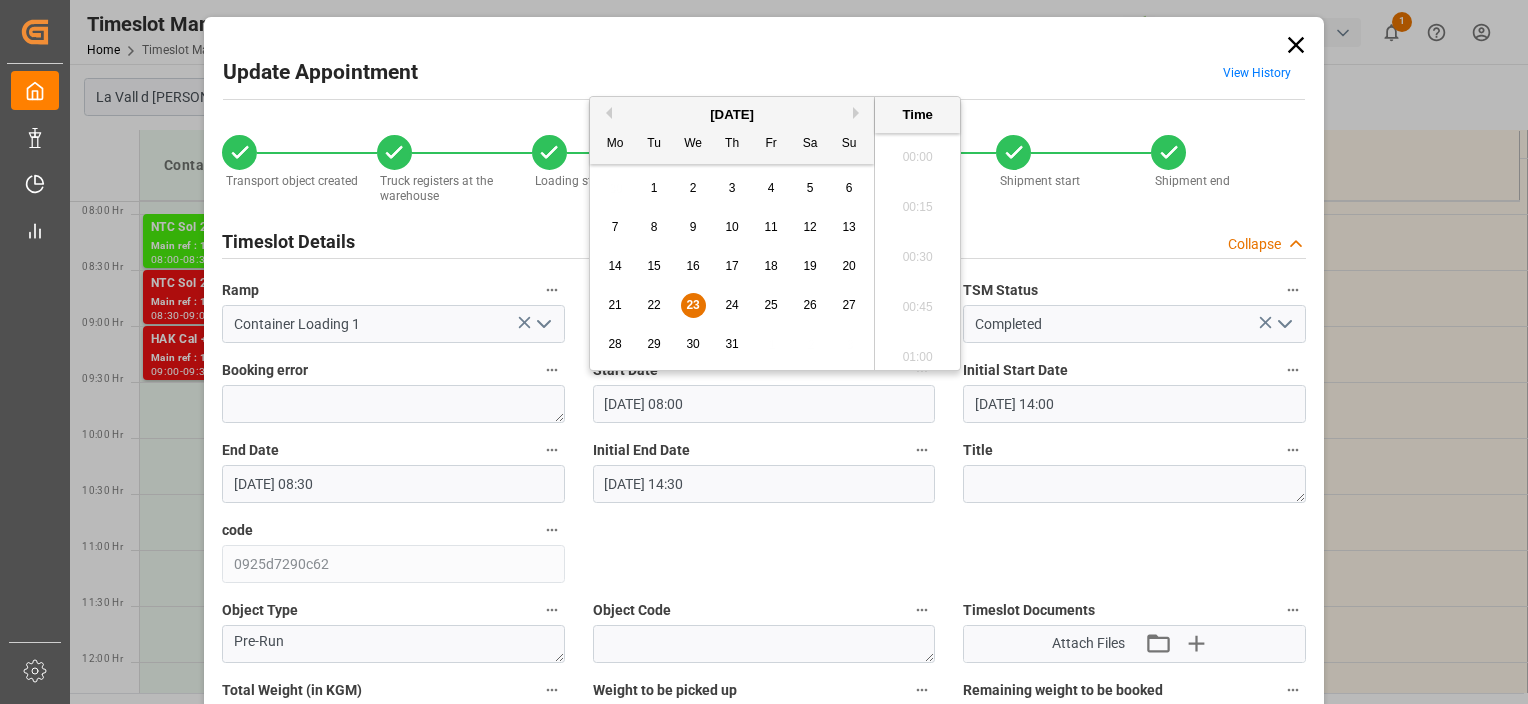 scroll, scrollTop: 1506, scrollLeft: 0, axis: vertical 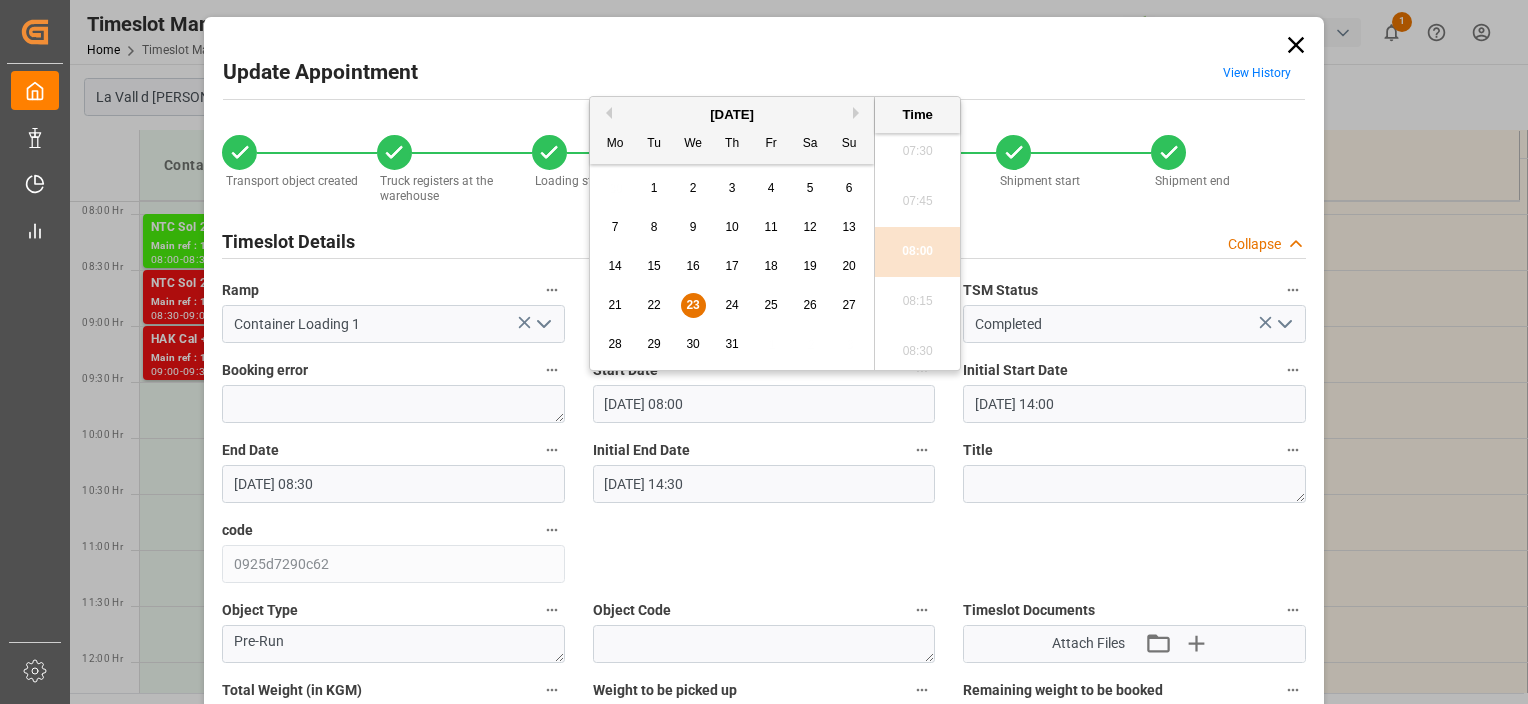 click on "22" at bounding box center (653, 305) 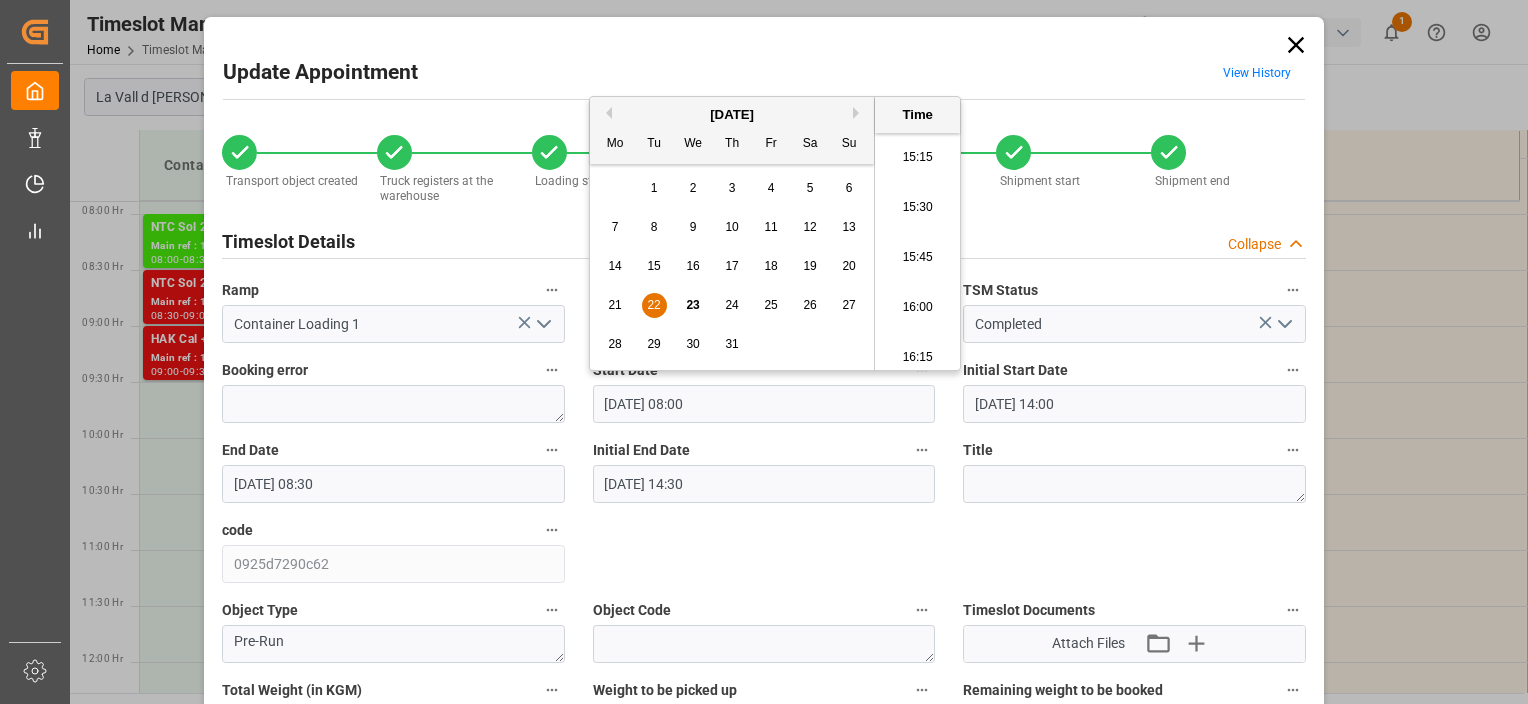 scroll, scrollTop: 3006, scrollLeft: 0, axis: vertical 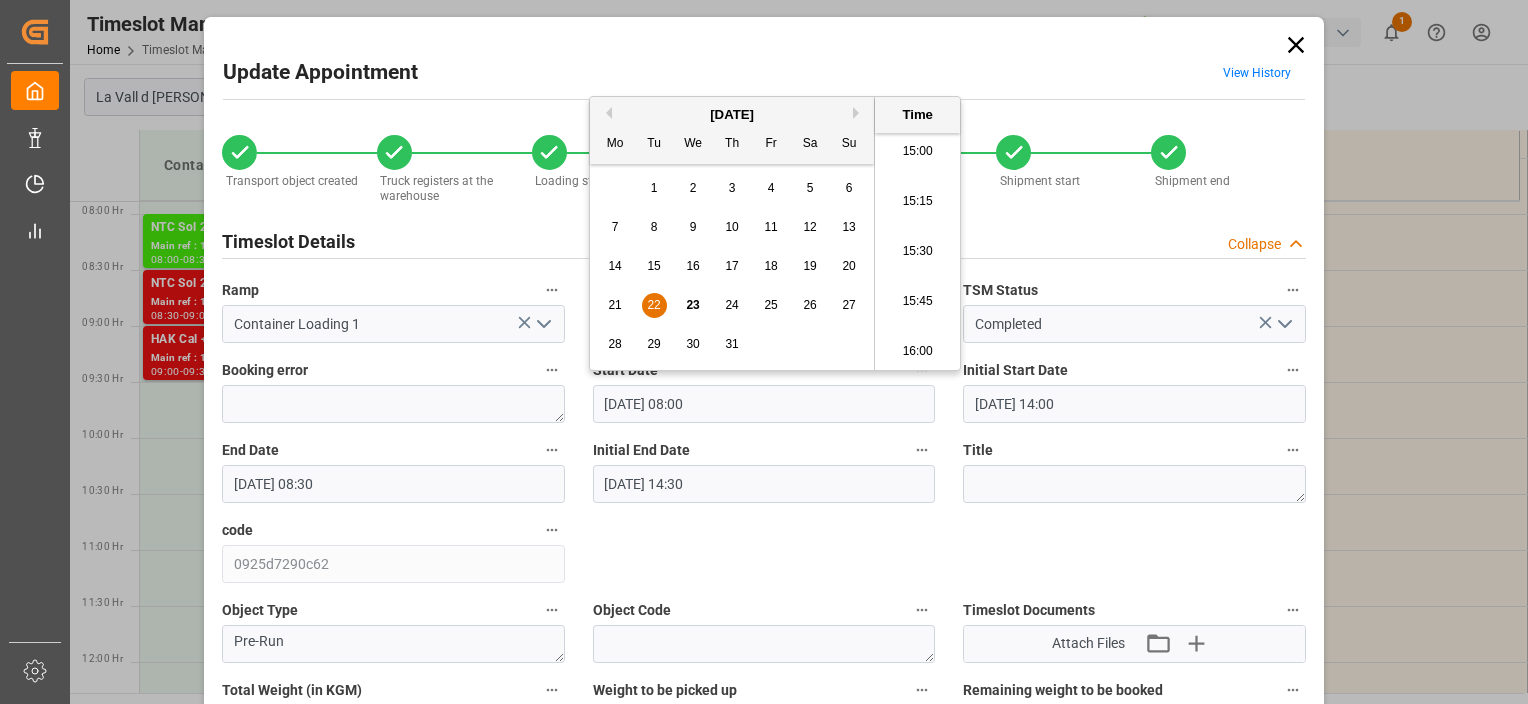 click on "15:00" at bounding box center [917, 152] 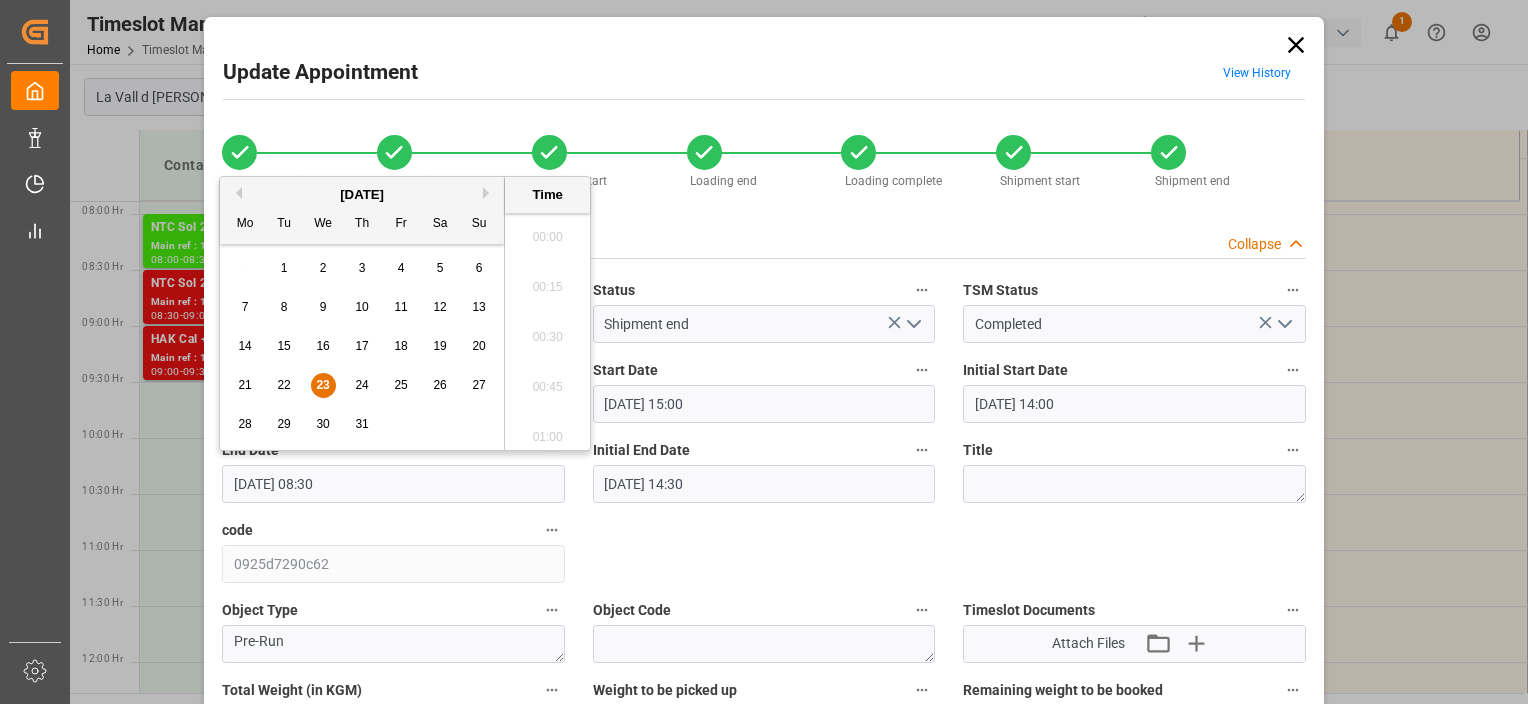 click on "[DATE] 08:30" at bounding box center [393, 484] 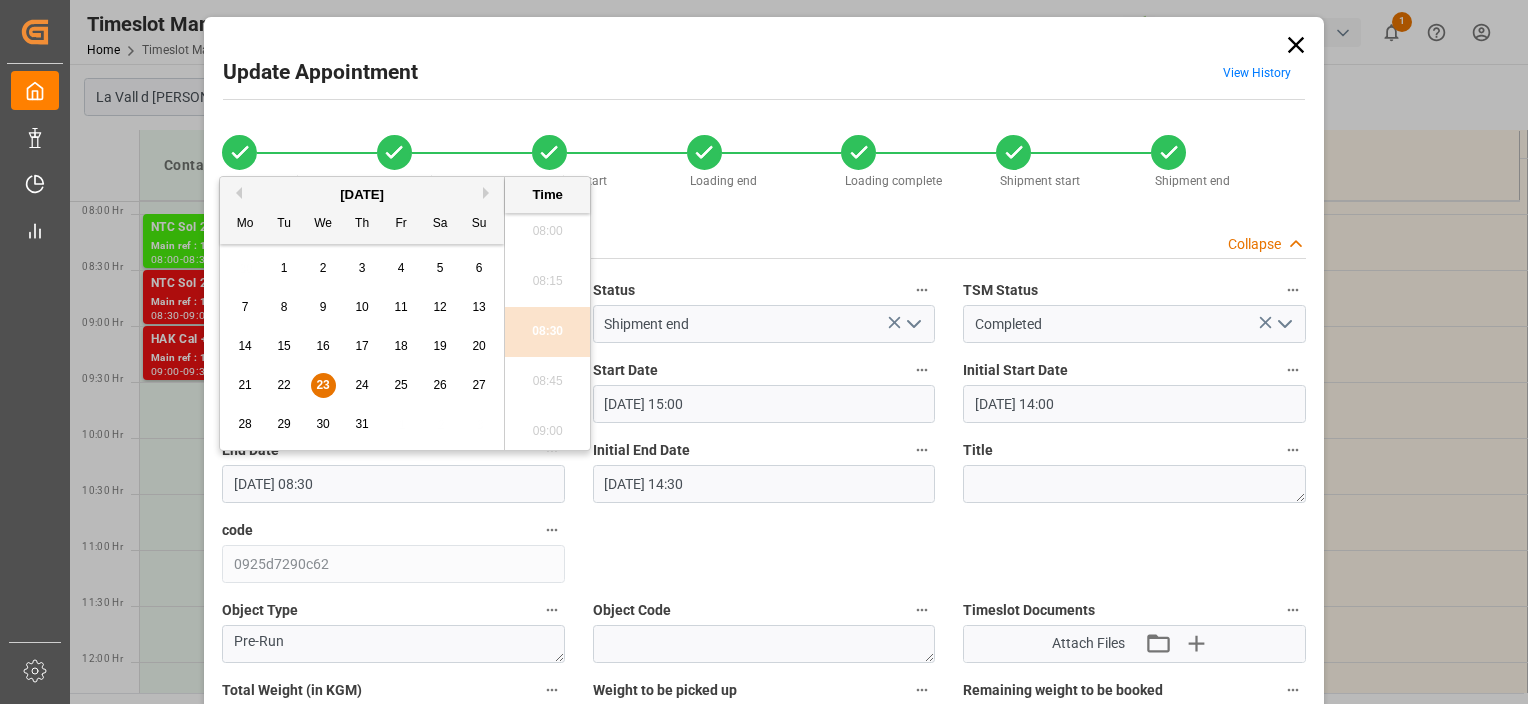 click on "22" at bounding box center [283, 385] 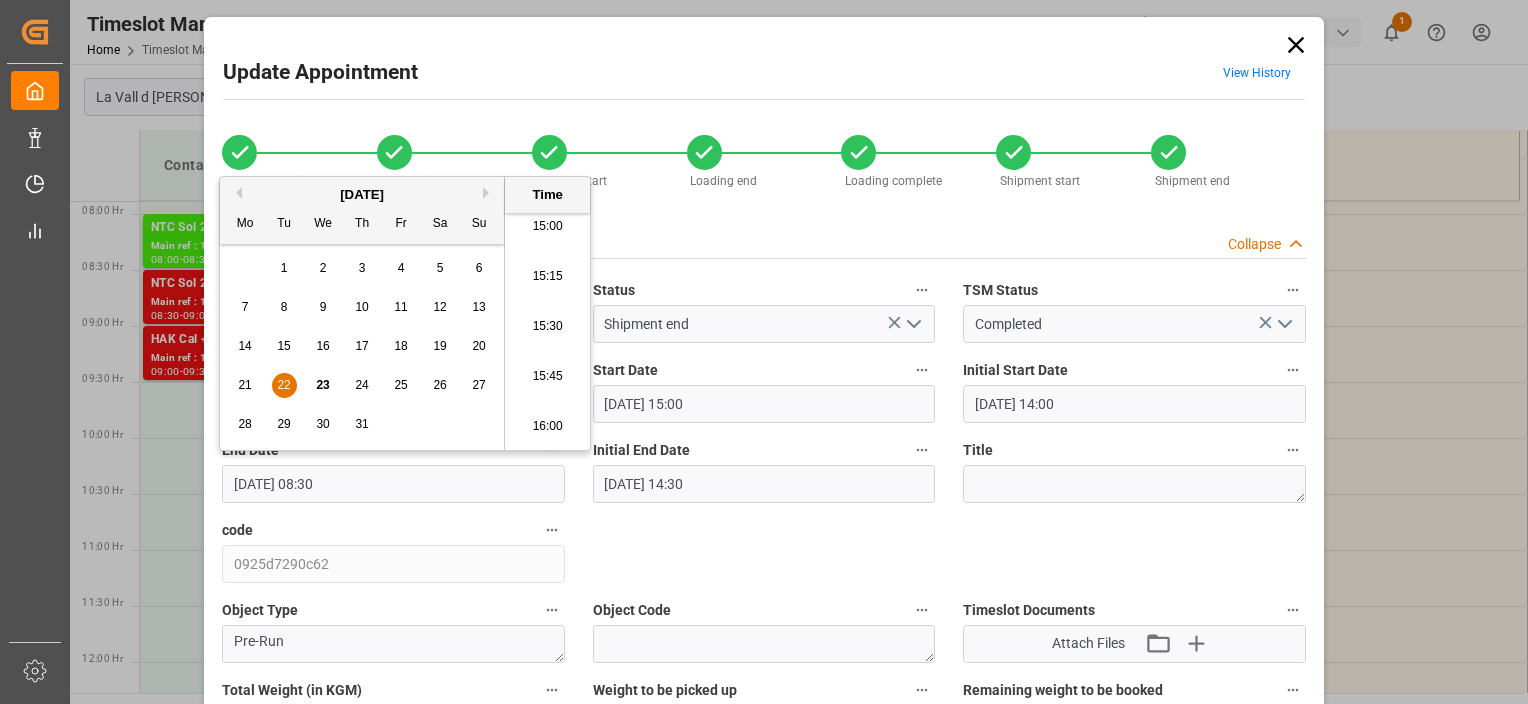 scroll, scrollTop: 3006, scrollLeft: 0, axis: vertical 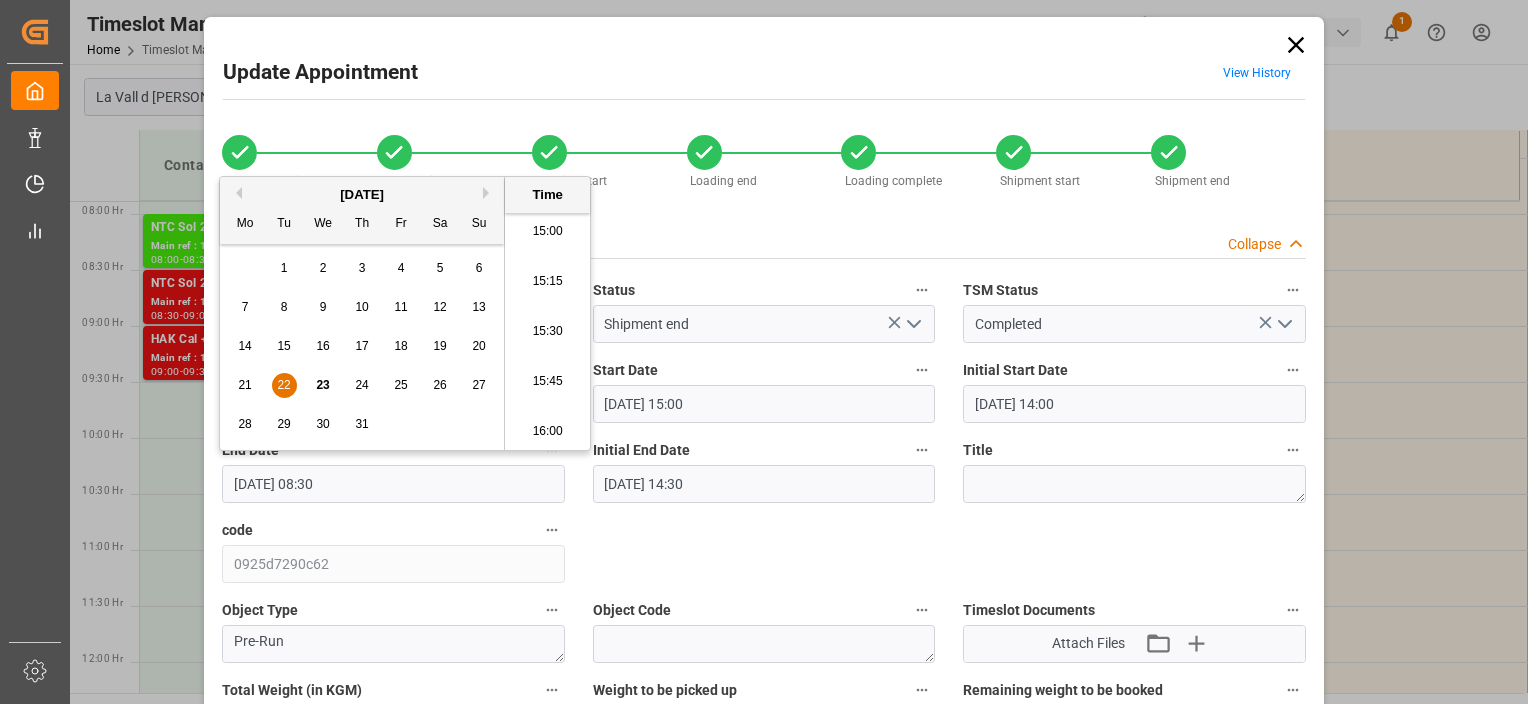 click on "15:30" at bounding box center (547, 332) 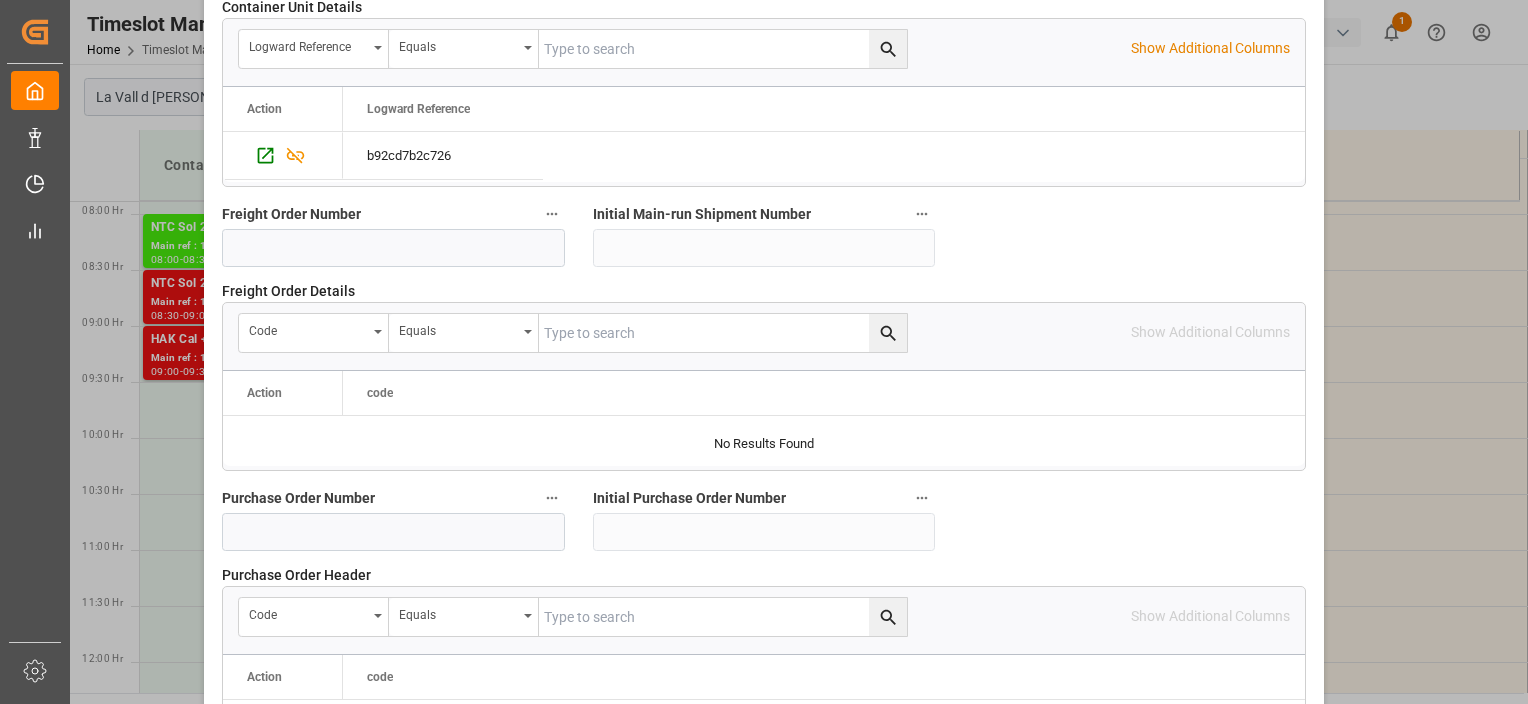scroll, scrollTop: 2070, scrollLeft: 0, axis: vertical 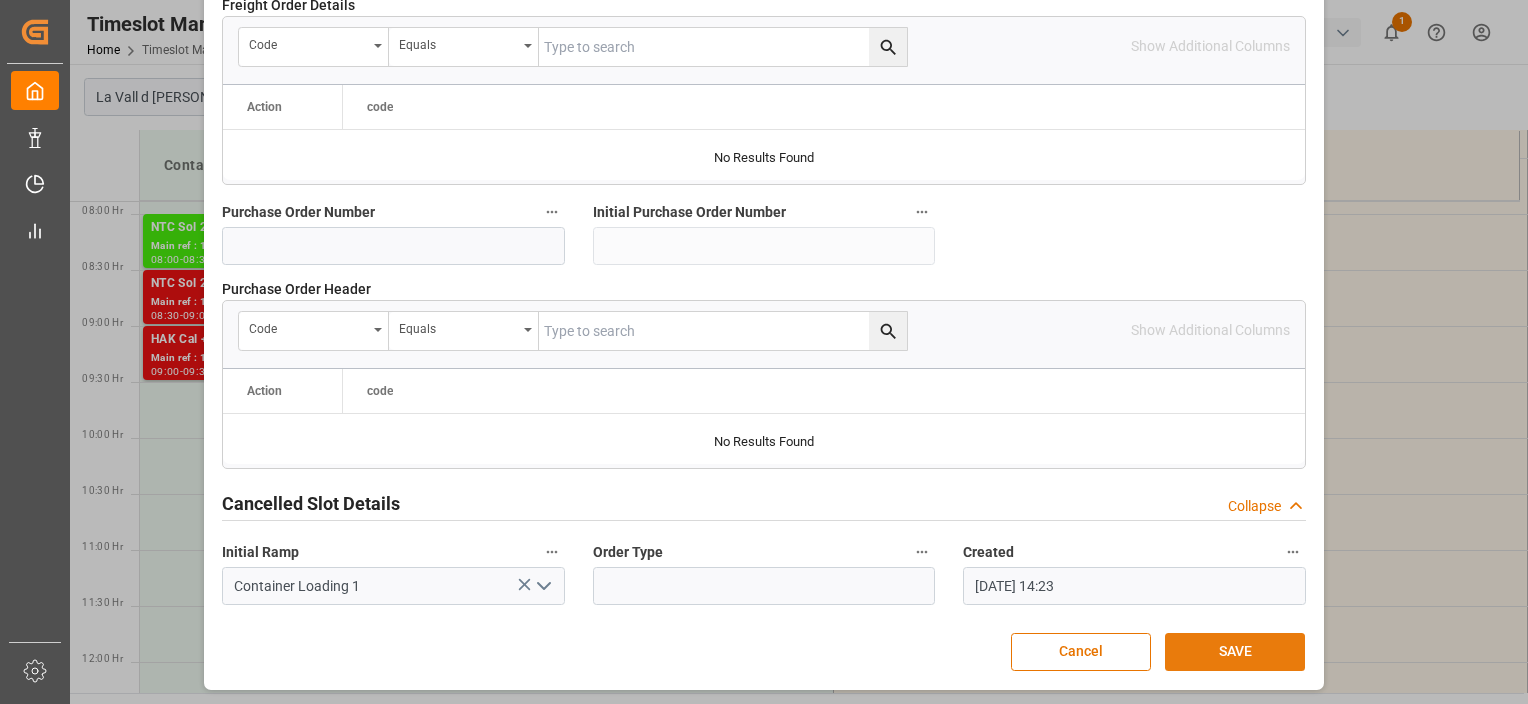 click on "SAVE" at bounding box center [1235, 652] 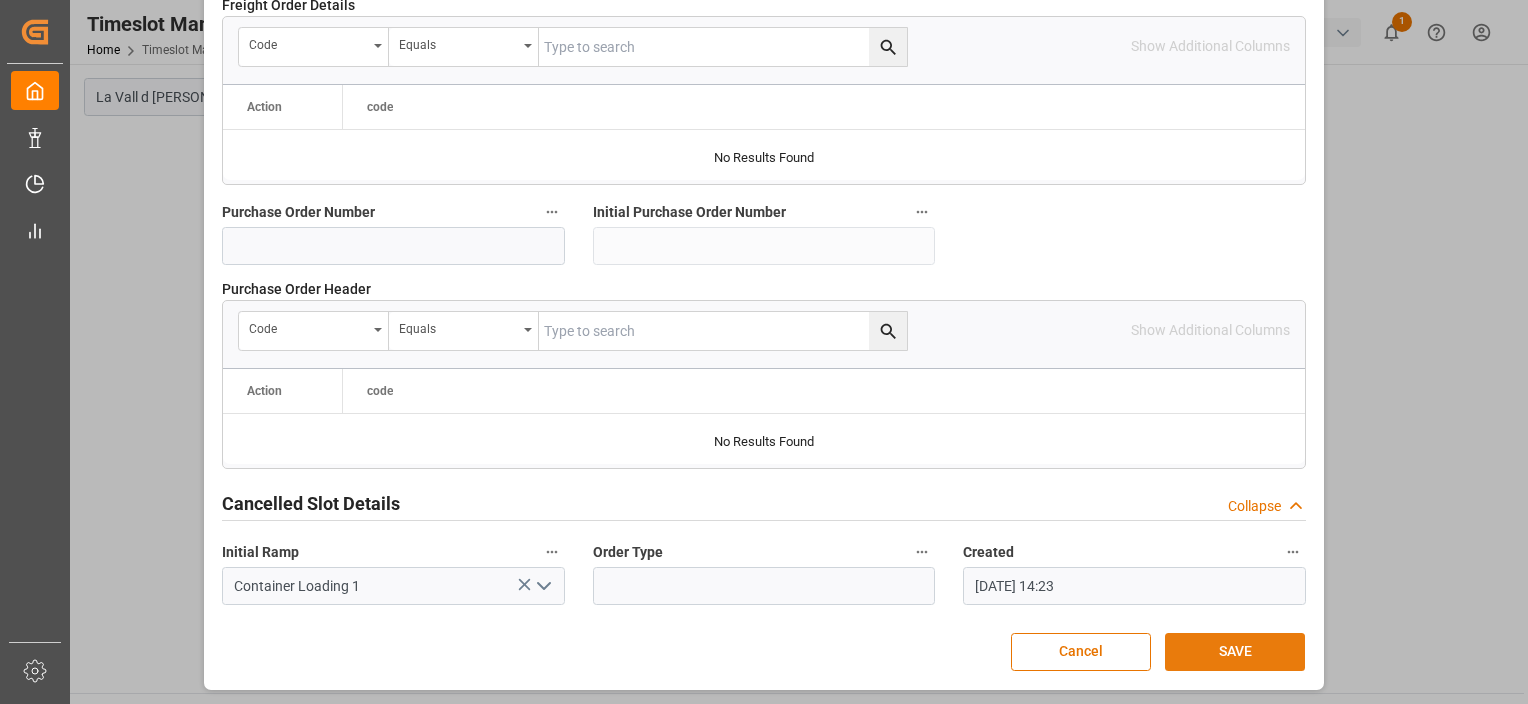 click on "SAVE" at bounding box center (1235, 652) 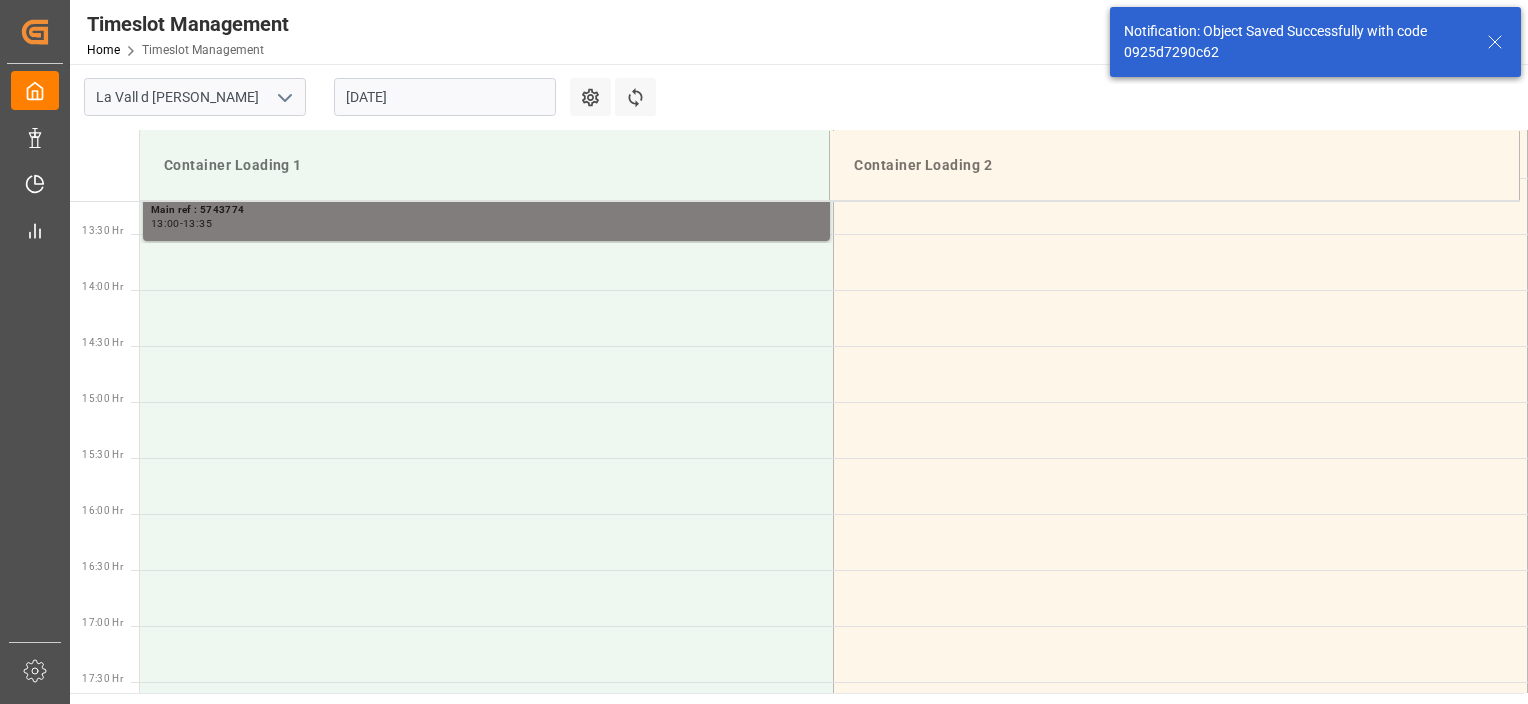 scroll, scrollTop: 1485, scrollLeft: 0, axis: vertical 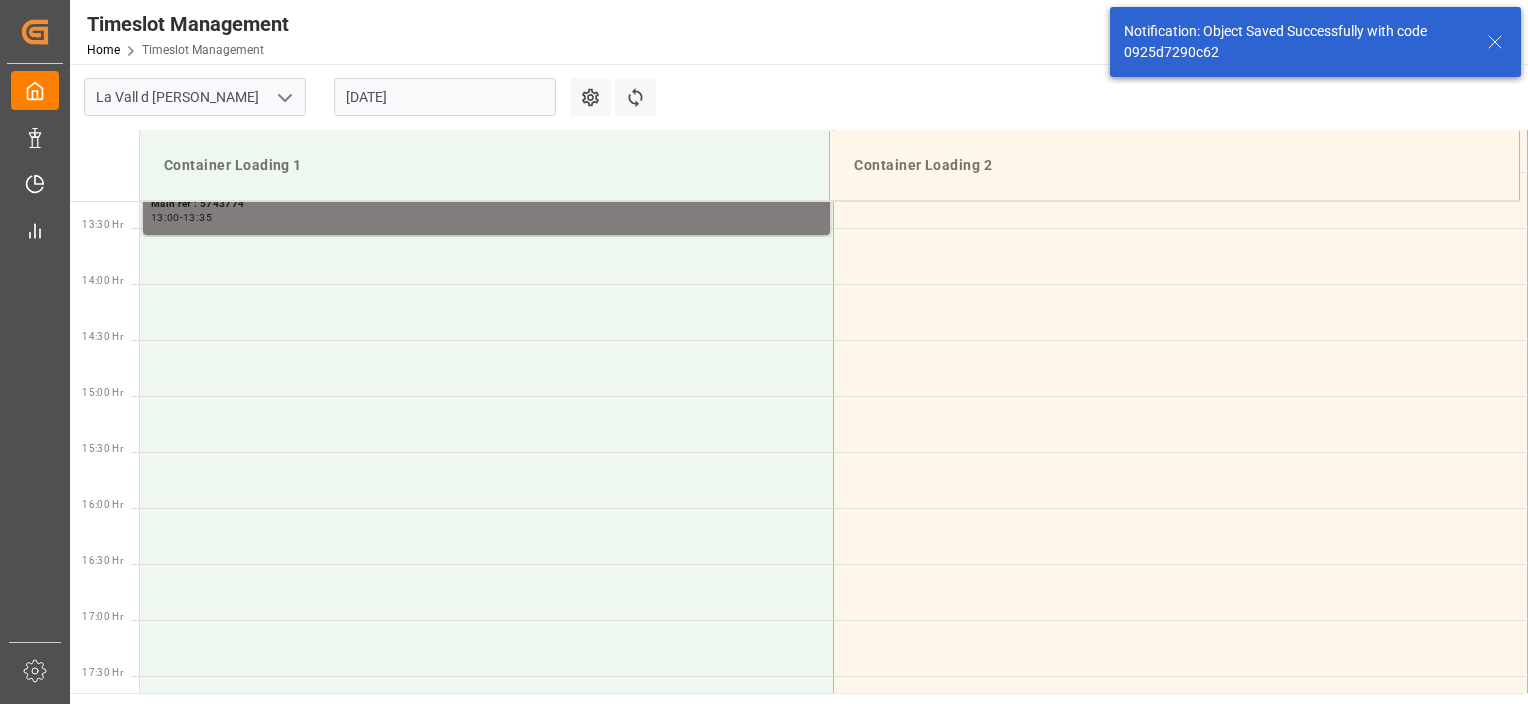 click on "[DATE]" at bounding box center (445, 97) 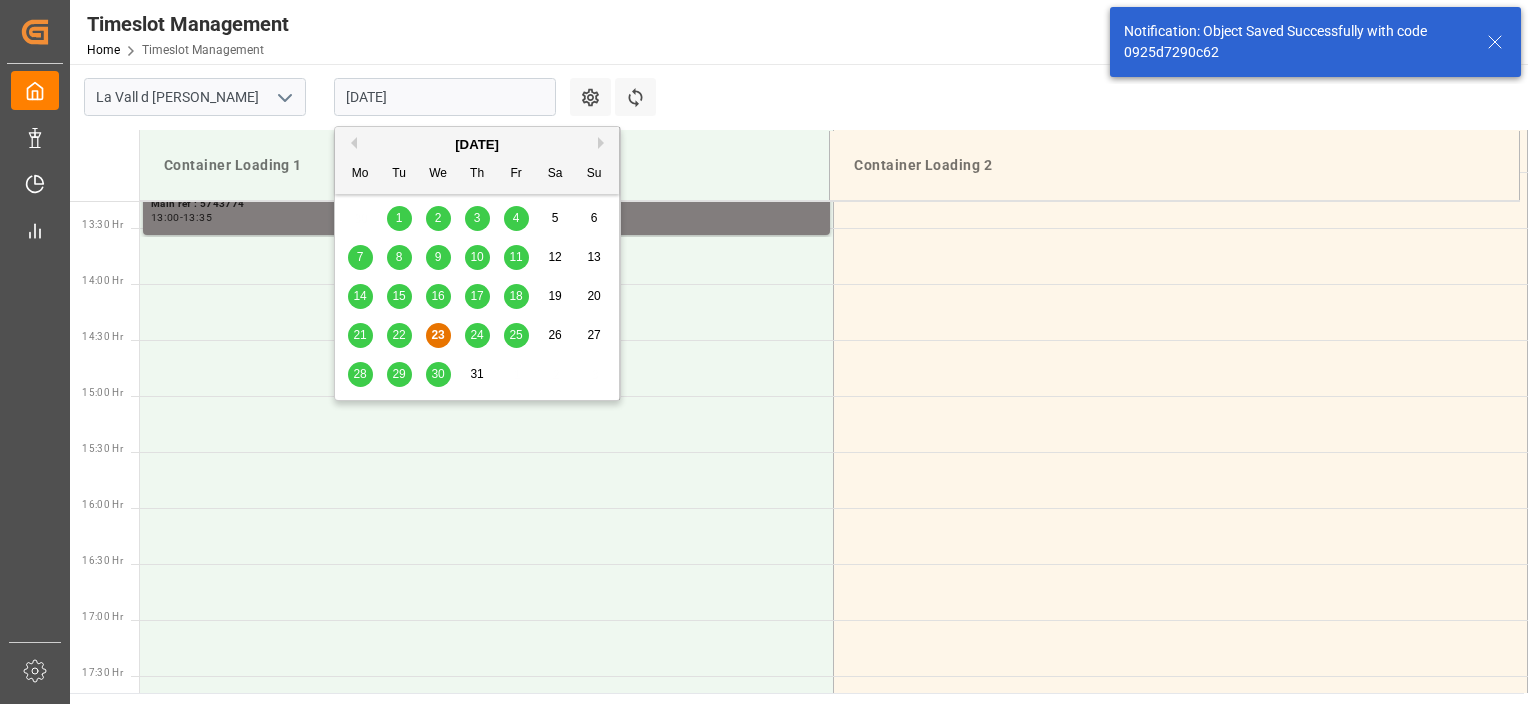 click on "22" at bounding box center [398, 335] 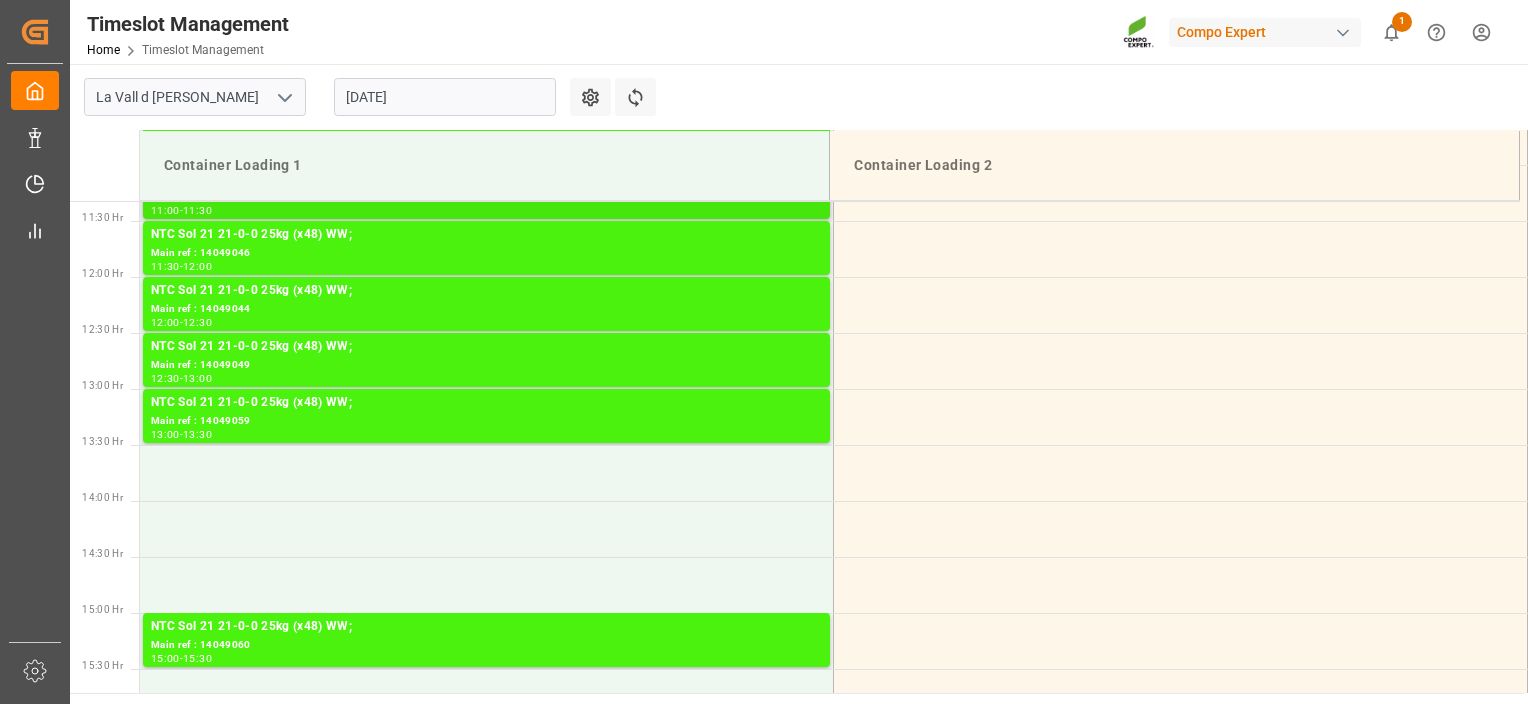 scroll, scrollTop: 1383, scrollLeft: 0, axis: vertical 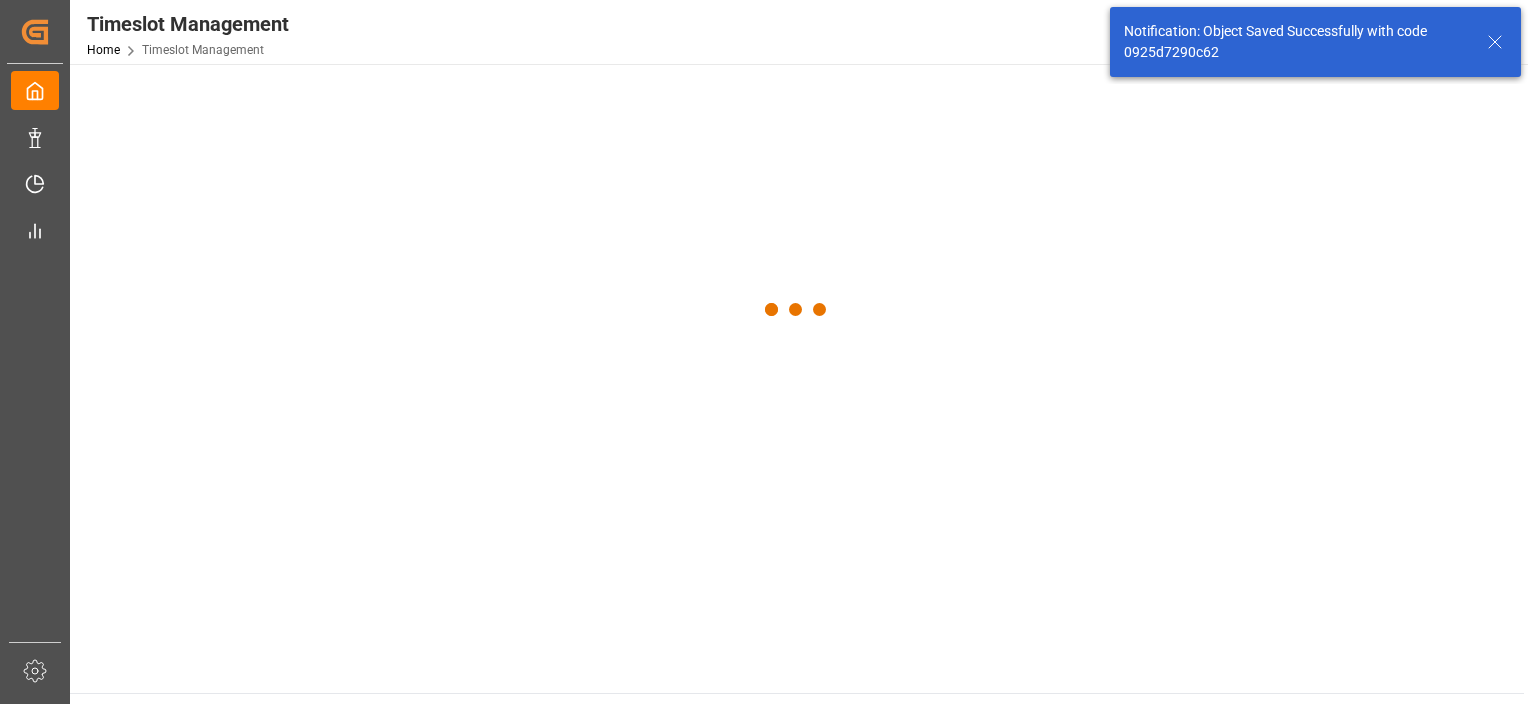 click at bounding box center [797, 310] 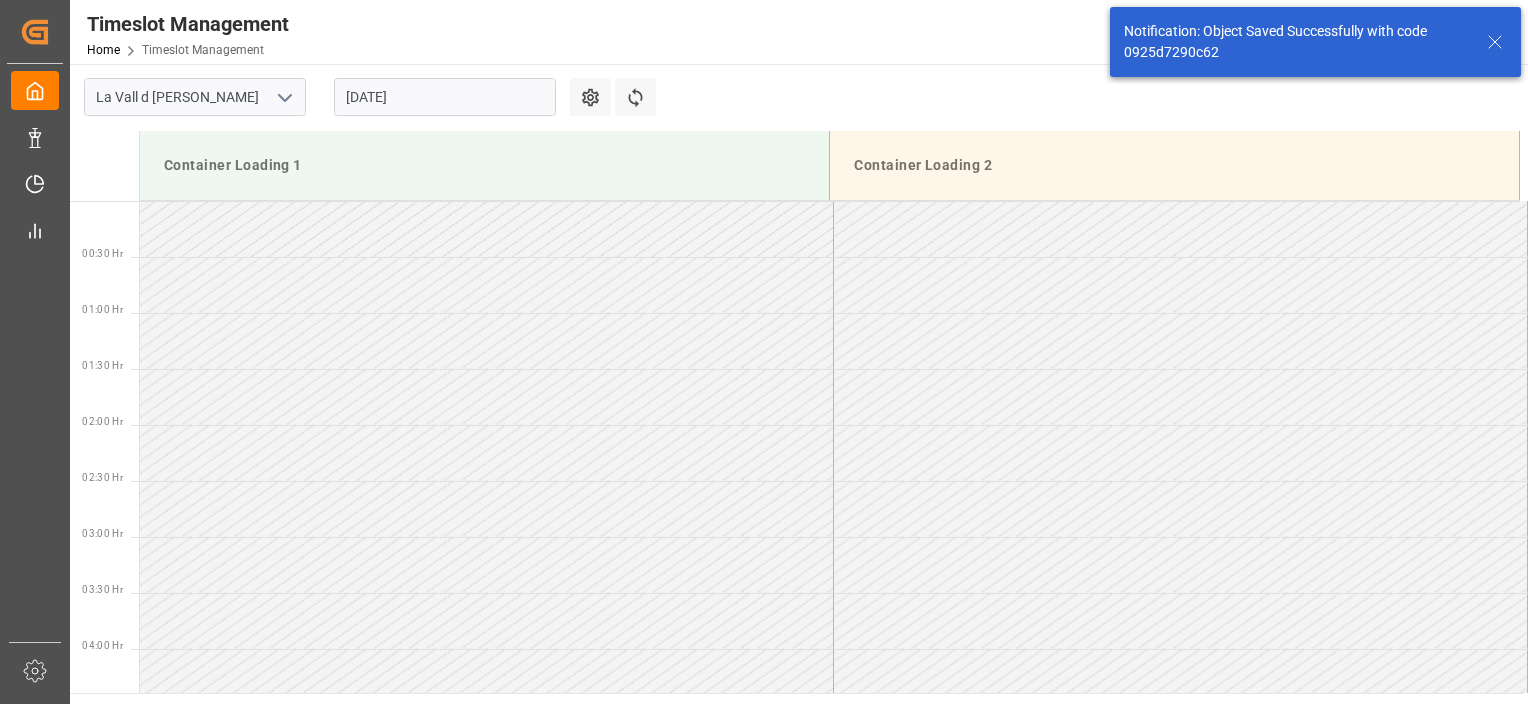 click on "Notification: Object Saved Successfully with code 0925d7290c62" at bounding box center [1315, 42] 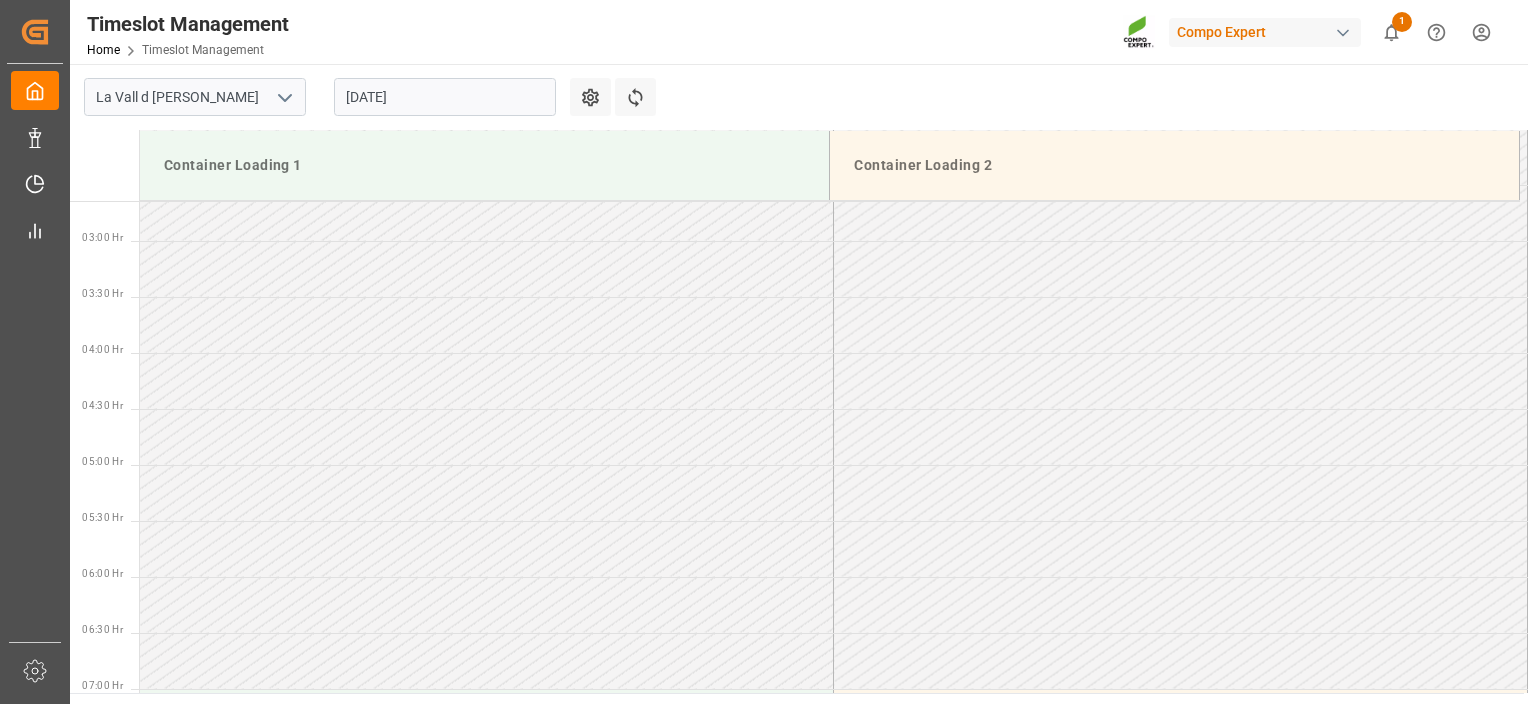 scroll, scrollTop: 0, scrollLeft: 0, axis: both 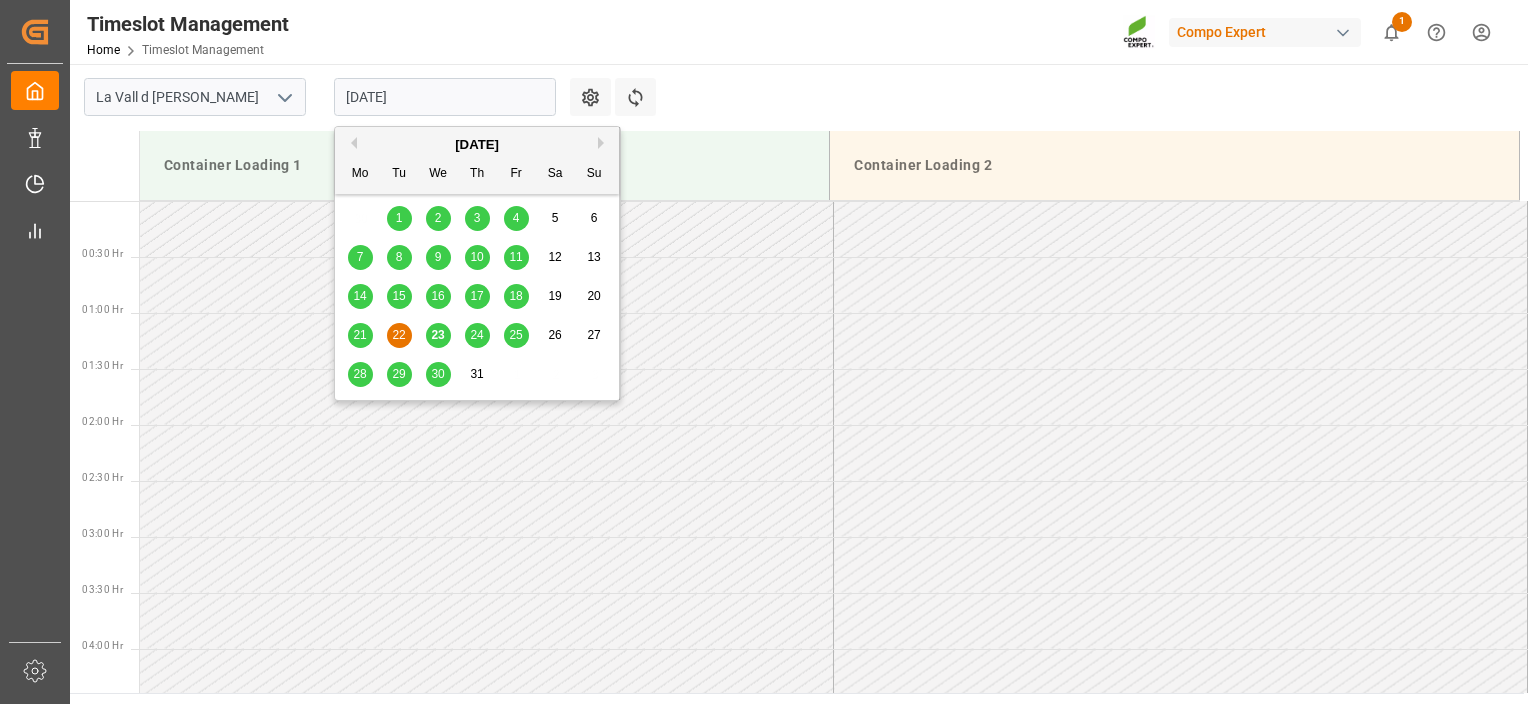 click on "[DATE]" at bounding box center [445, 97] 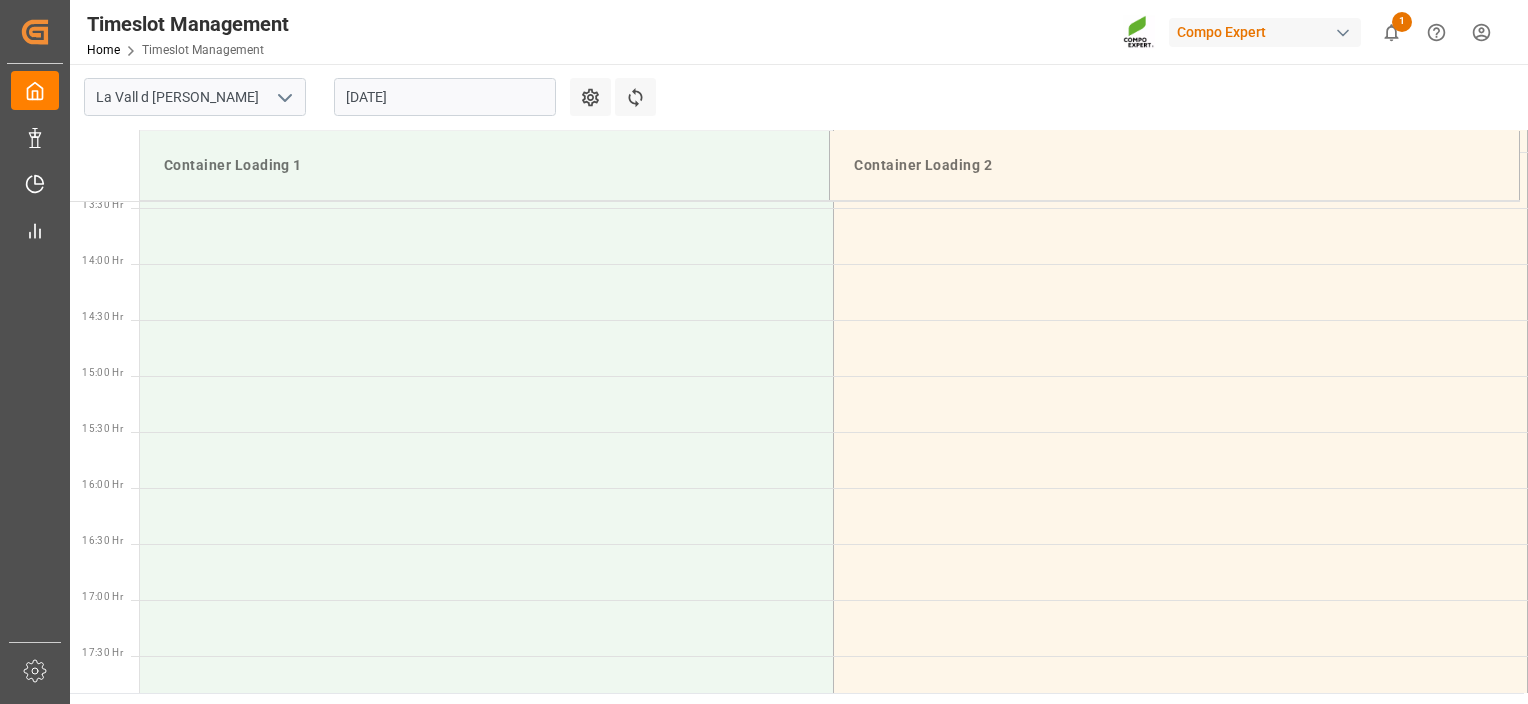 scroll, scrollTop: 1700, scrollLeft: 0, axis: vertical 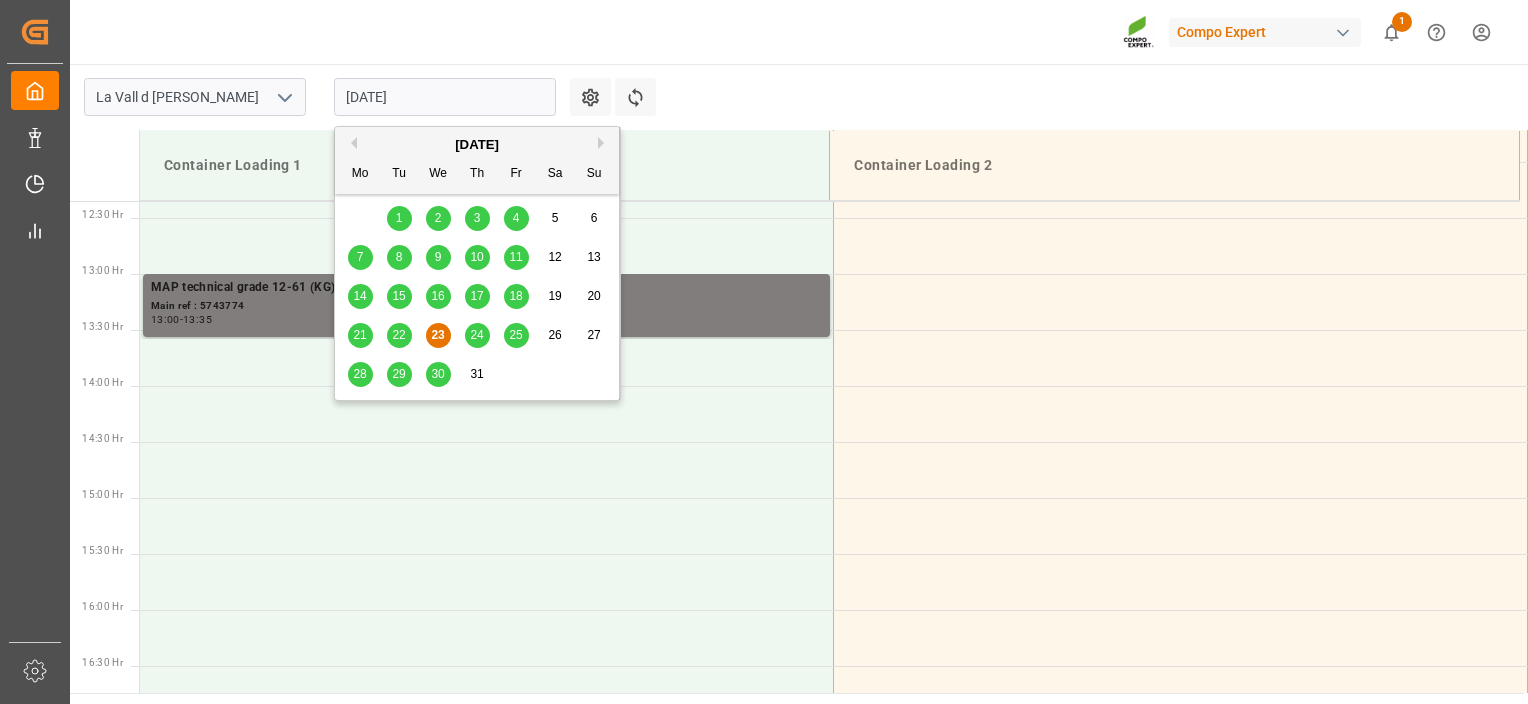 click on "[DATE]" at bounding box center (445, 97) 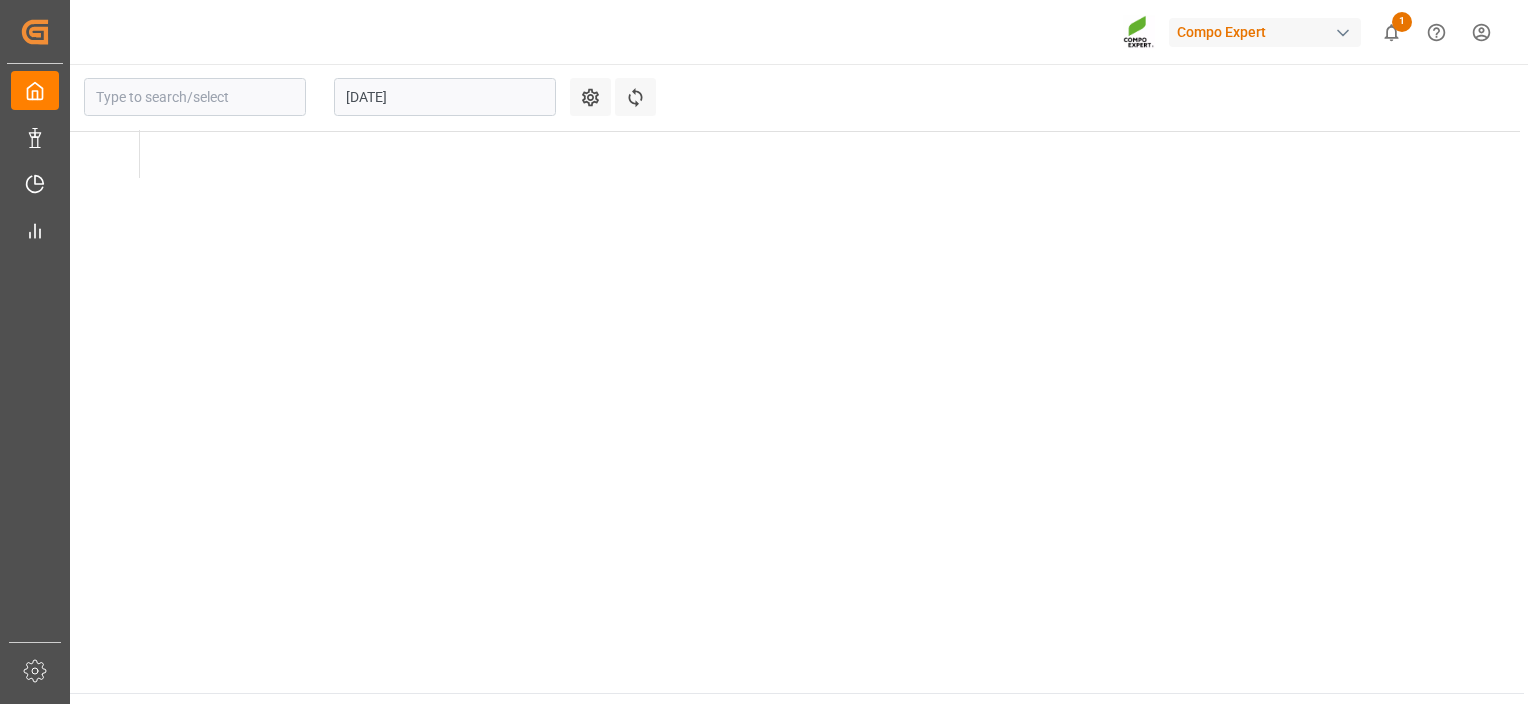 type on "La Vall d [PERSON_NAME]" 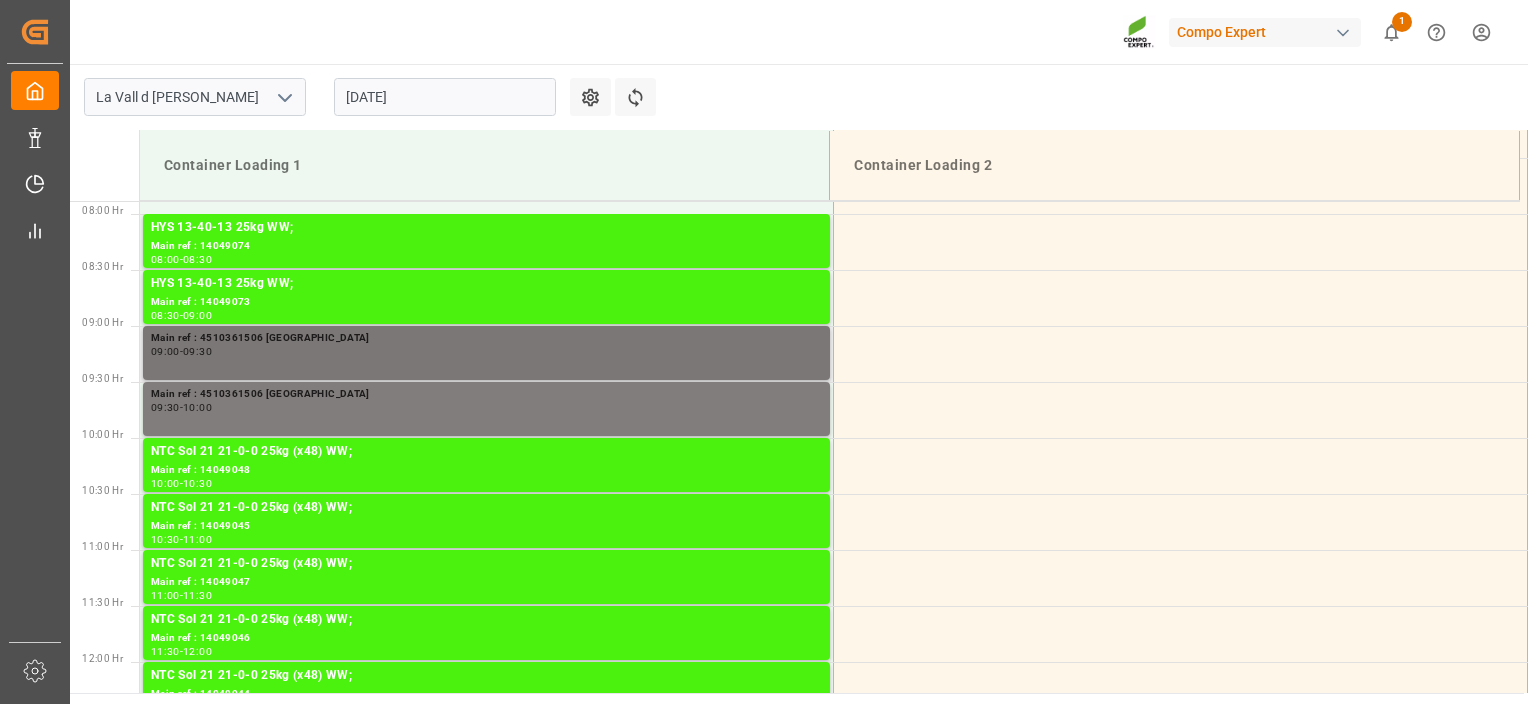 scroll, scrollTop: 1383, scrollLeft: 0, axis: vertical 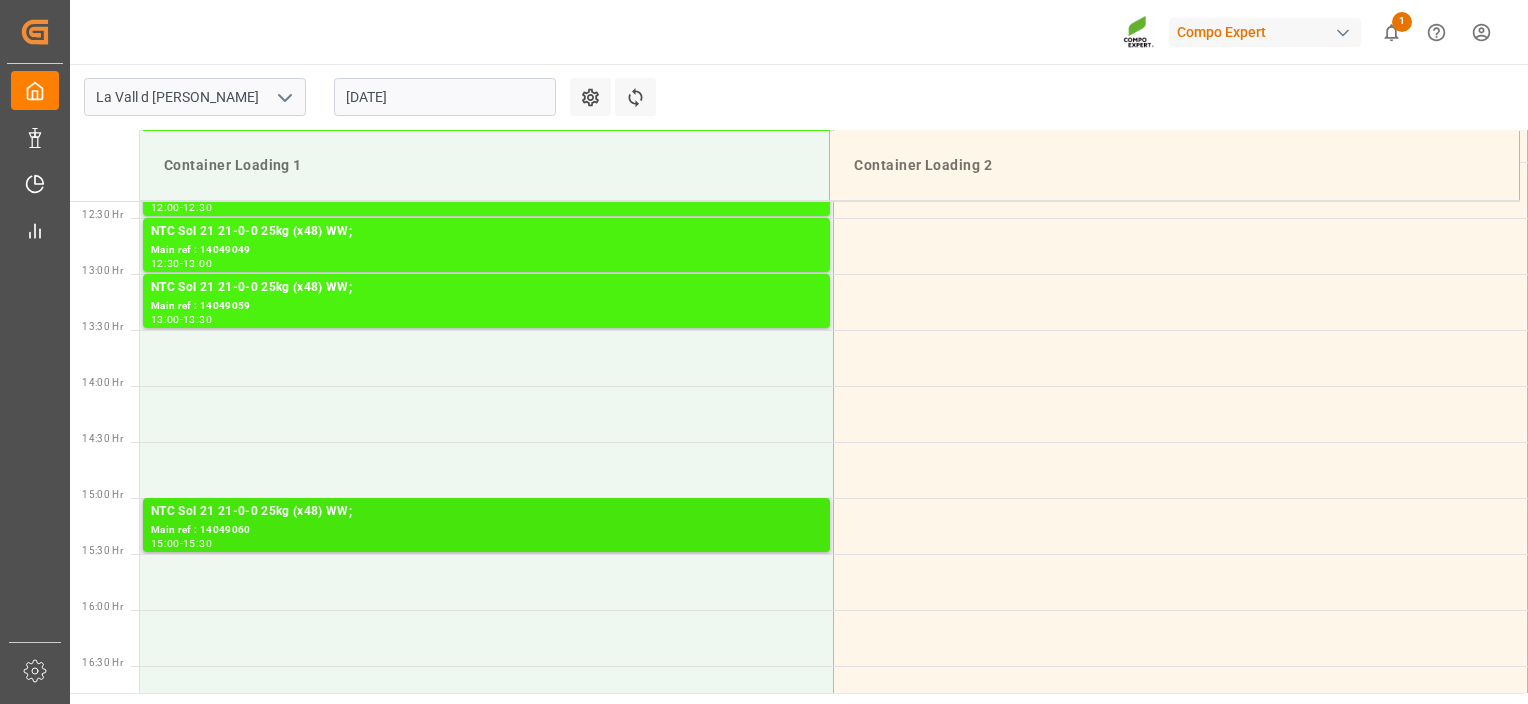 click on "NTC Sol 21 21-0-0 25kg (x48) WW;" at bounding box center (486, 512) 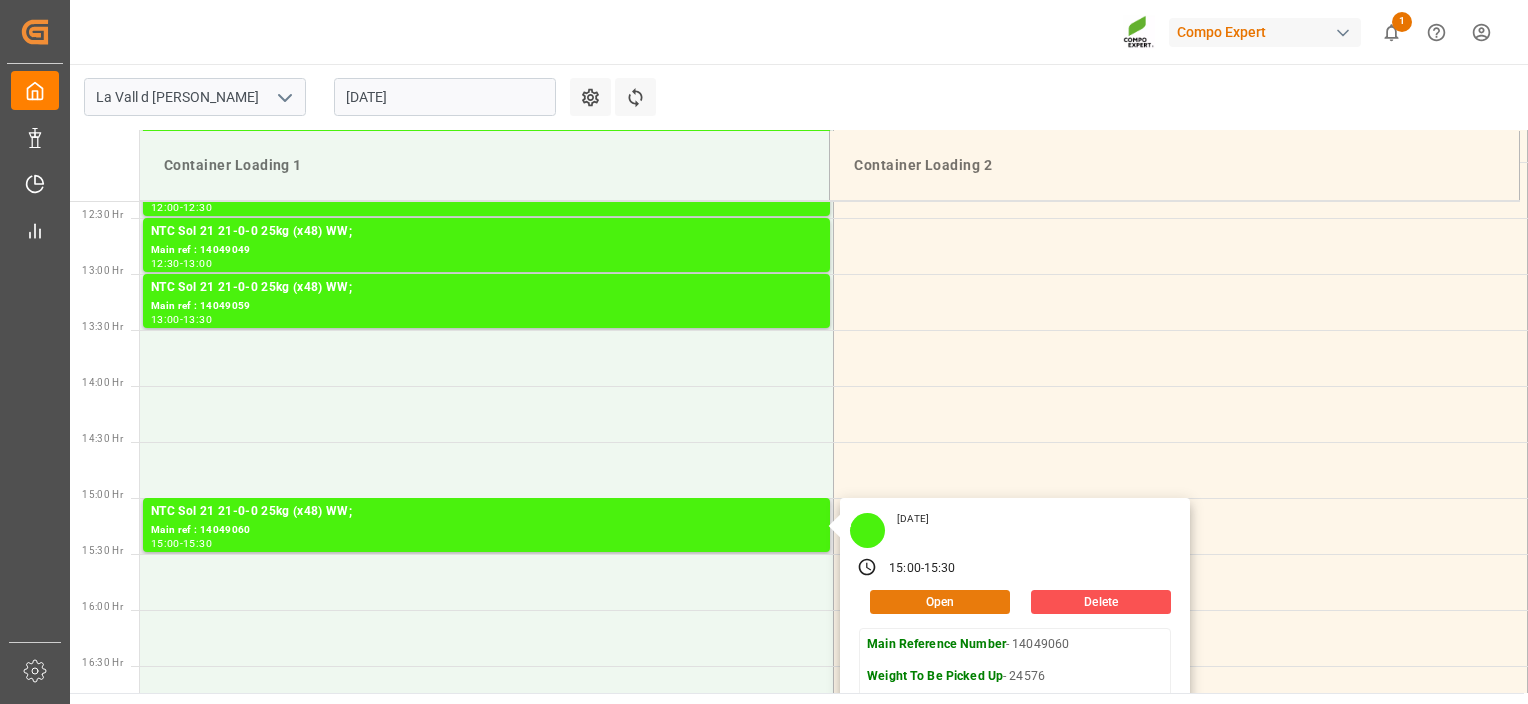 click on "Open" at bounding box center [940, 602] 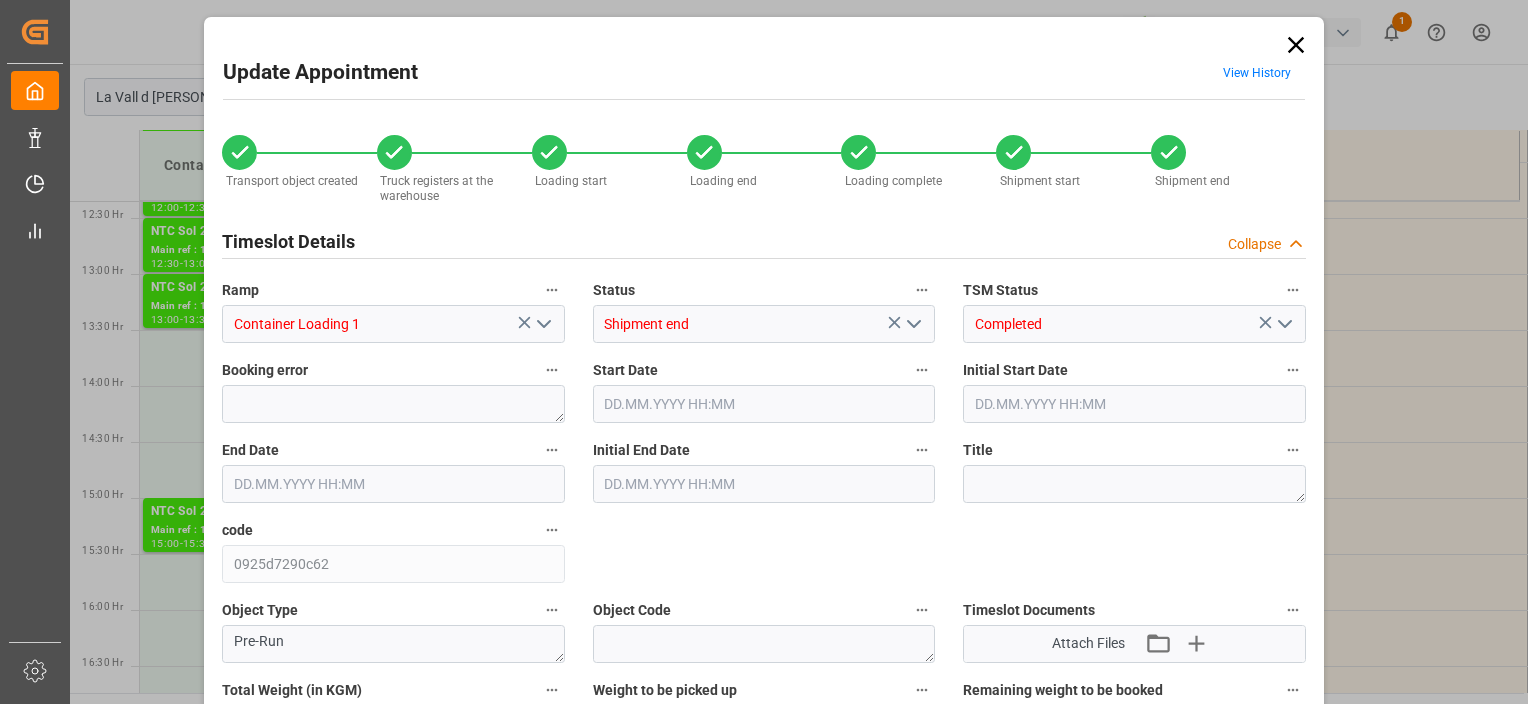 type on "24576" 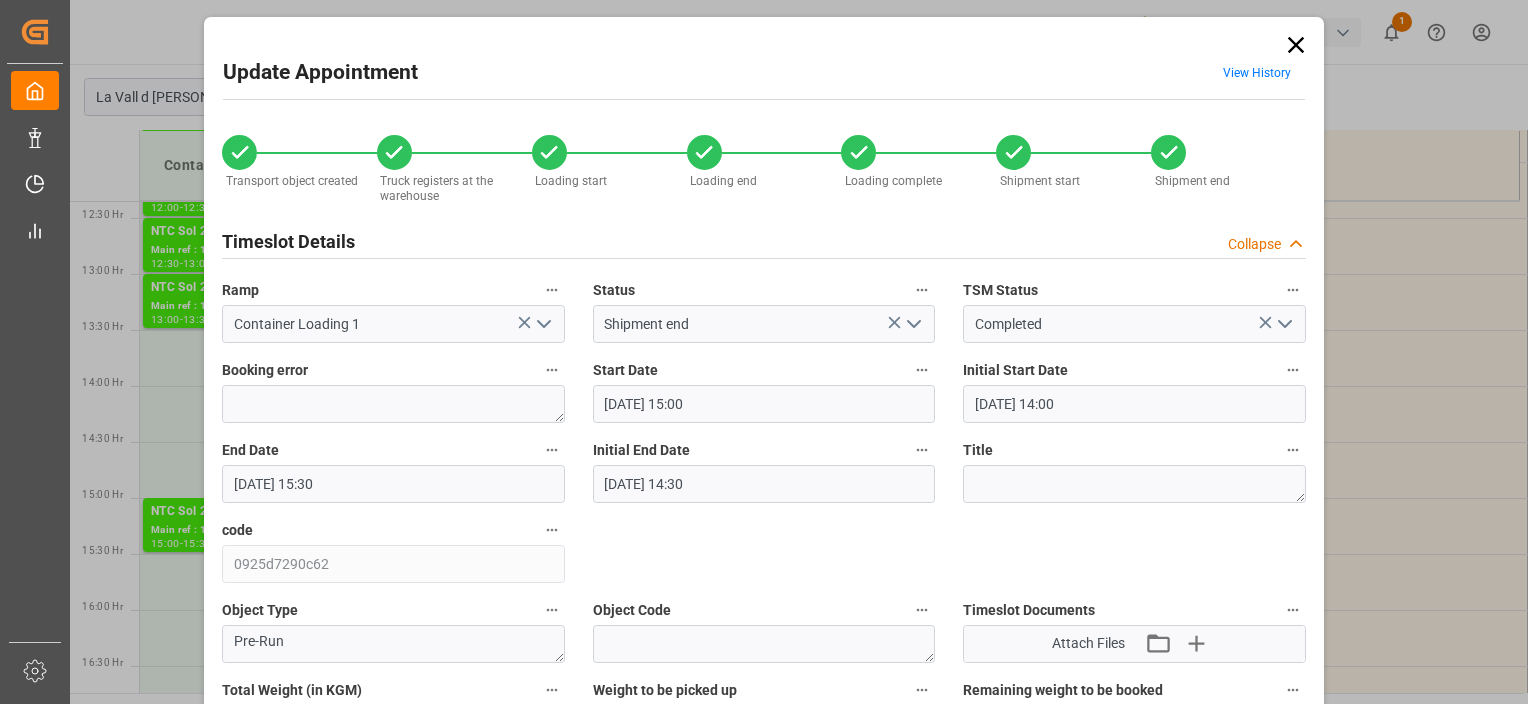 click on "[DATE] 15:00" at bounding box center [764, 404] 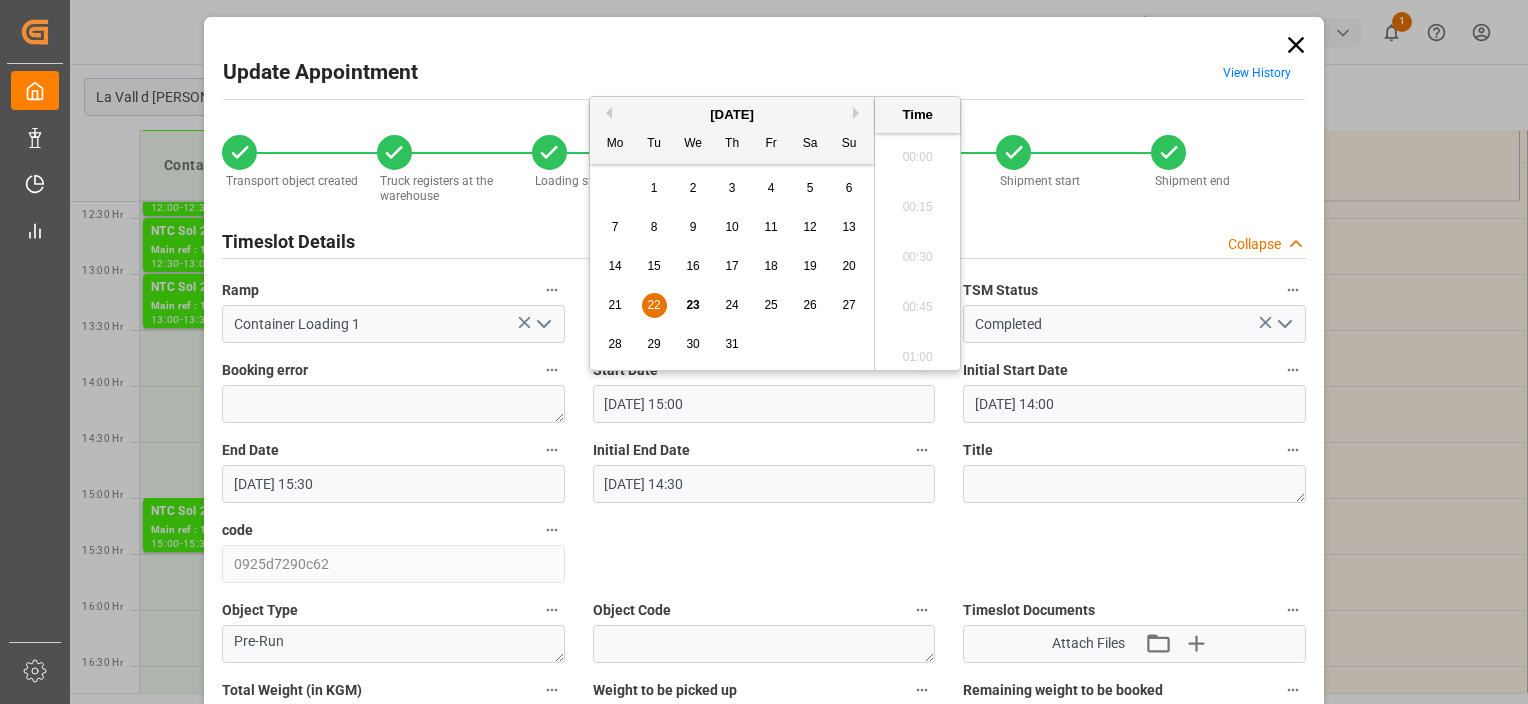 scroll, scrollTop: 2906, scrollLeft: 0, axis: vertical 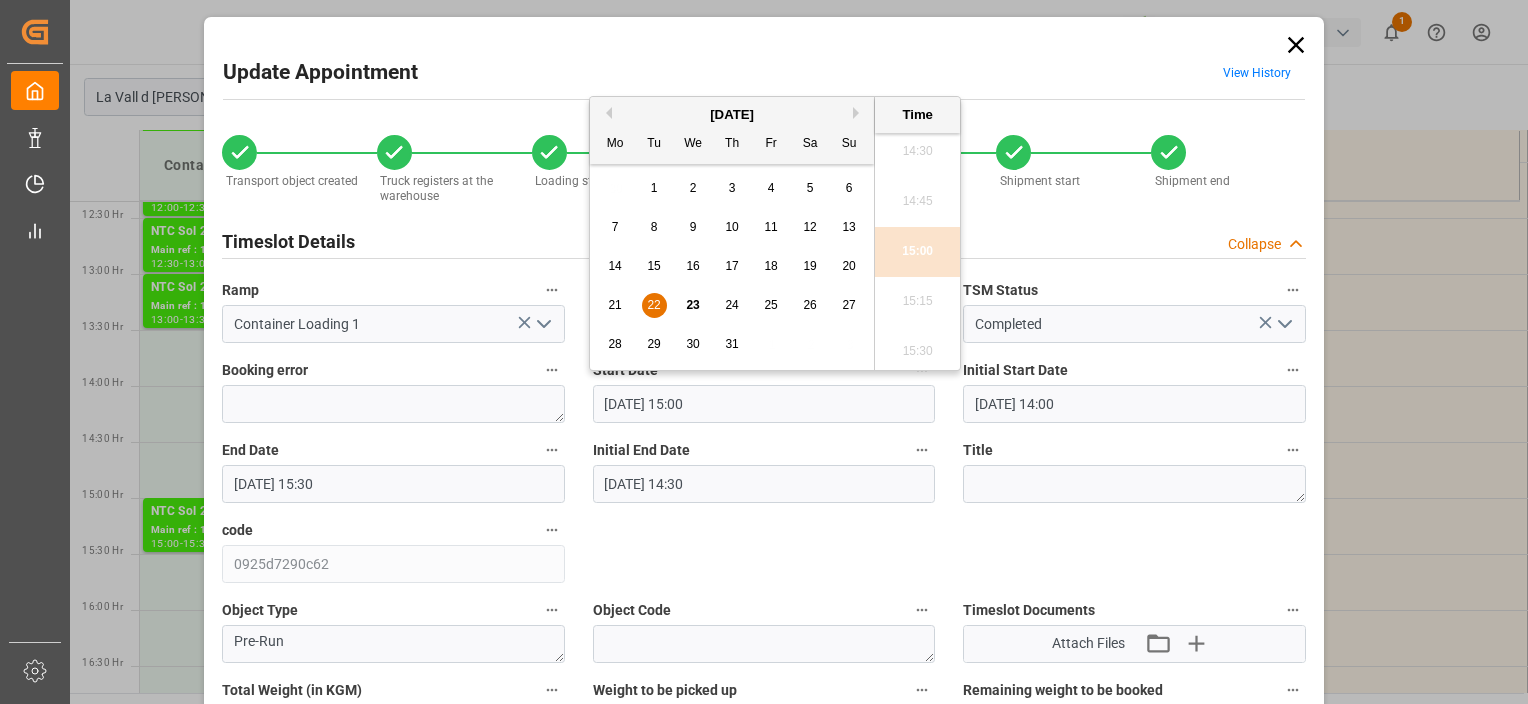 click on "22" at bounding box center (653, 305) 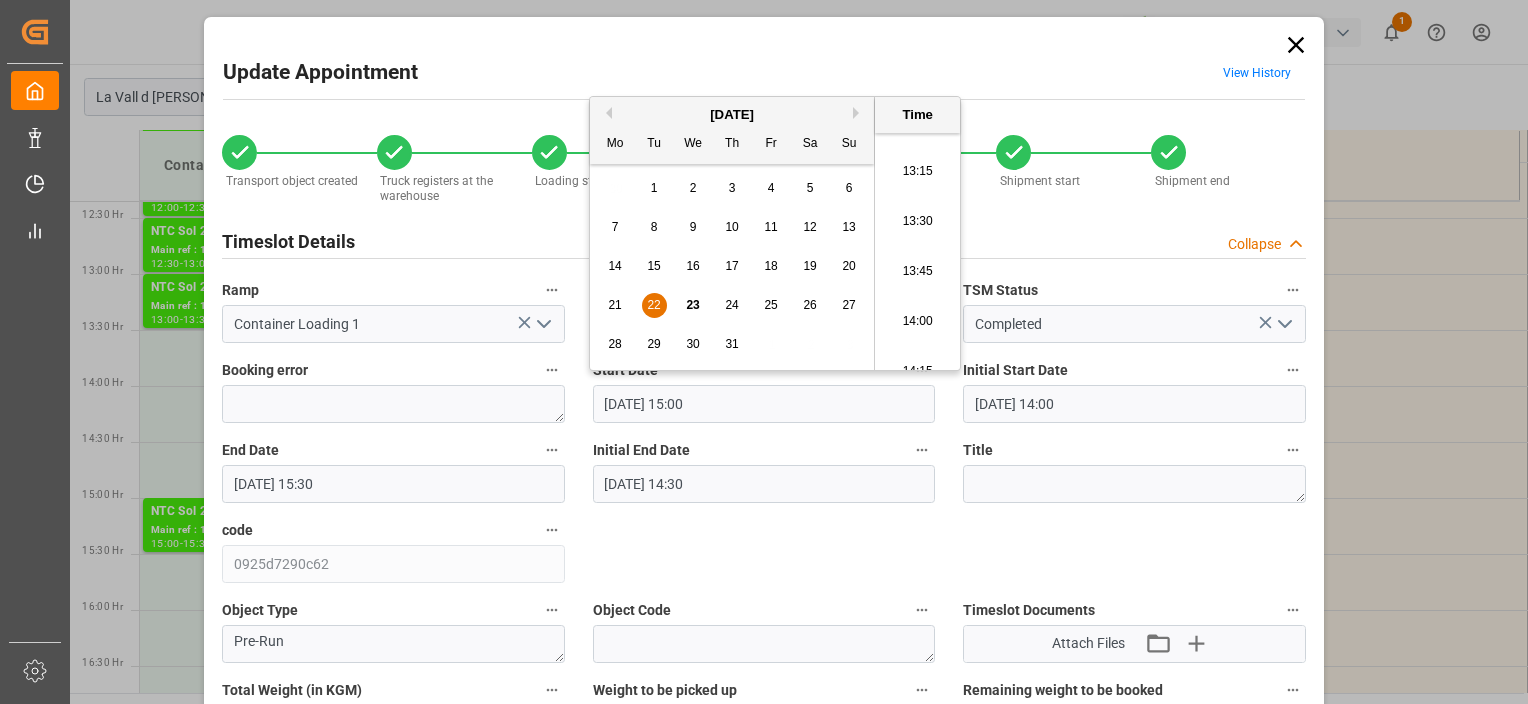 scroll, scrollTop: 2606, scrollLeft: 0, axis: vertical 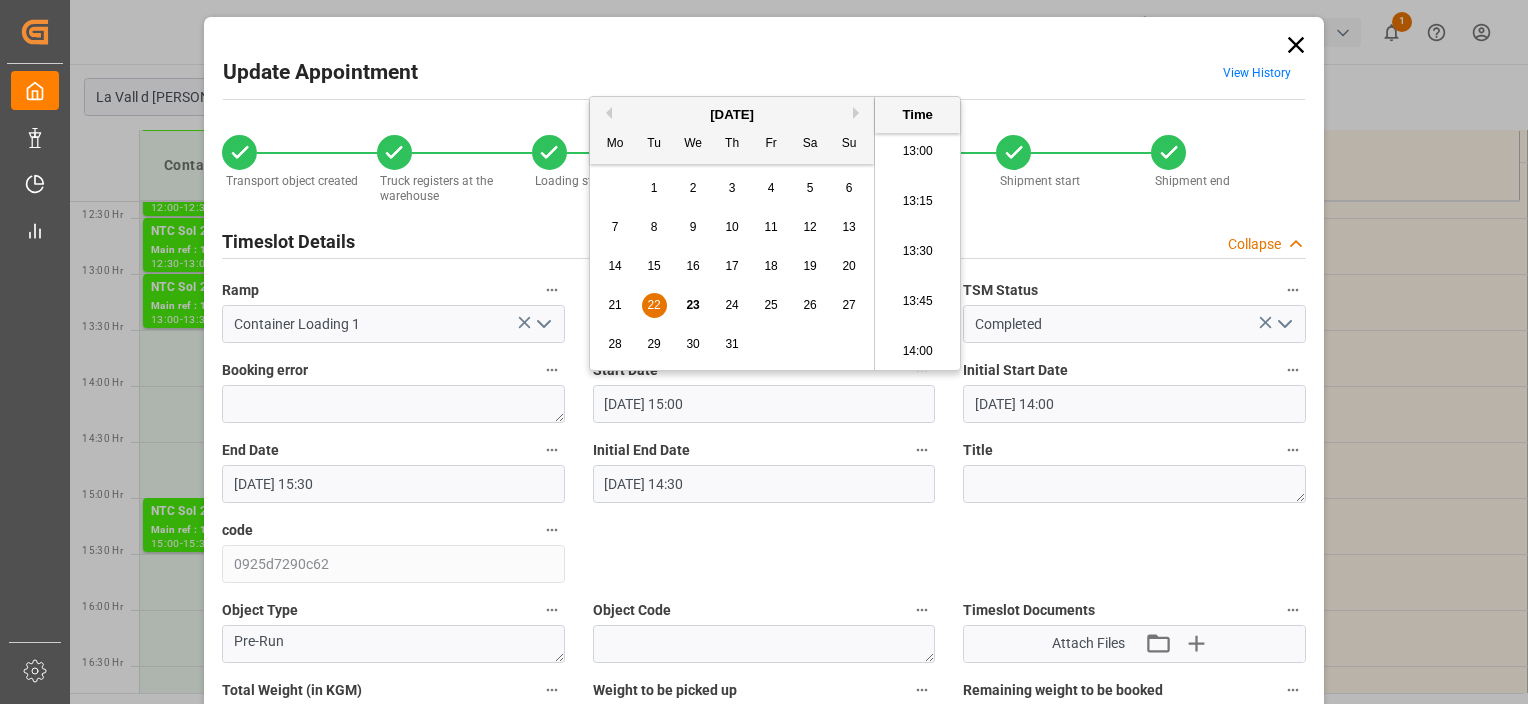 click on "13:30" at bounding box center [917, 252] 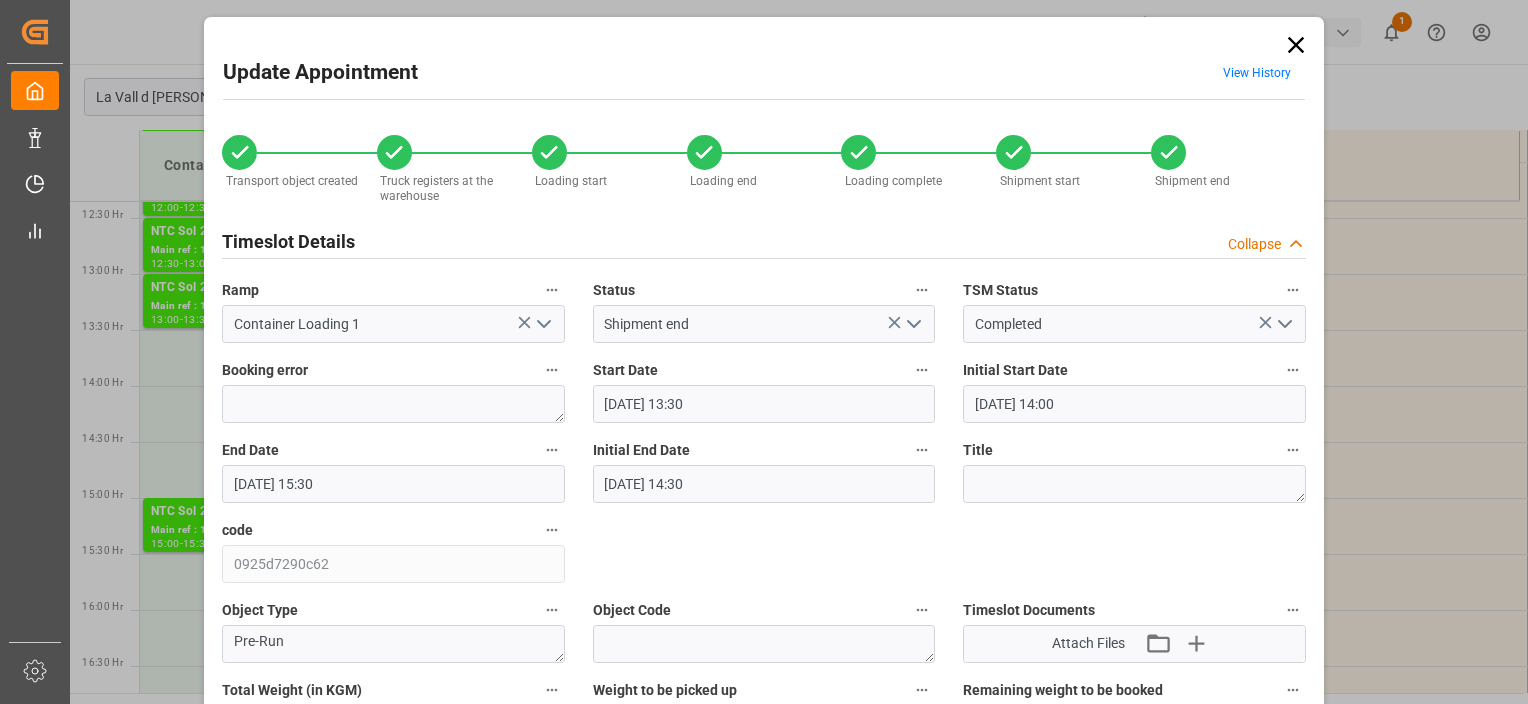click on "[DATE] 15:30" at bounding box center [393, 484] 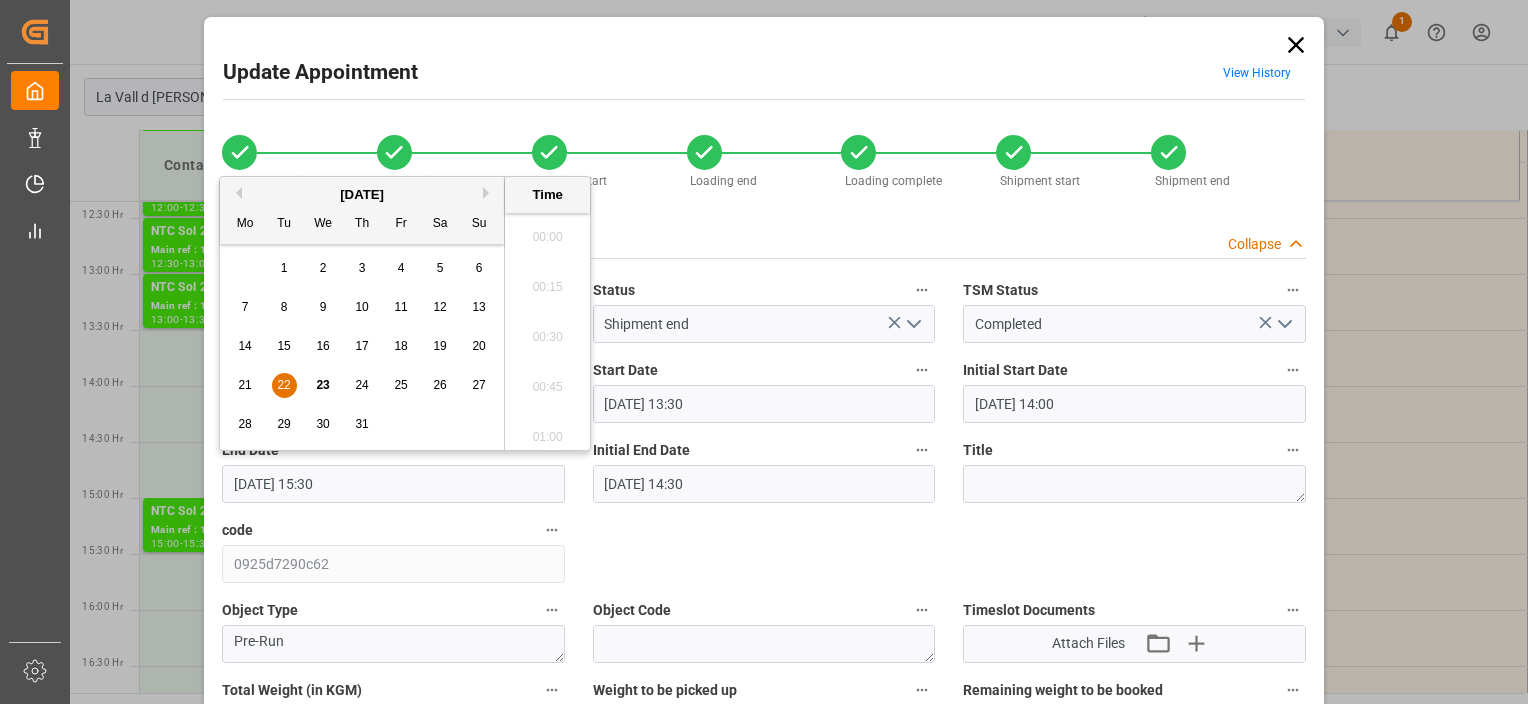 scroll, scrollTop: 3006, scrollLeft: 0, axis: vertical 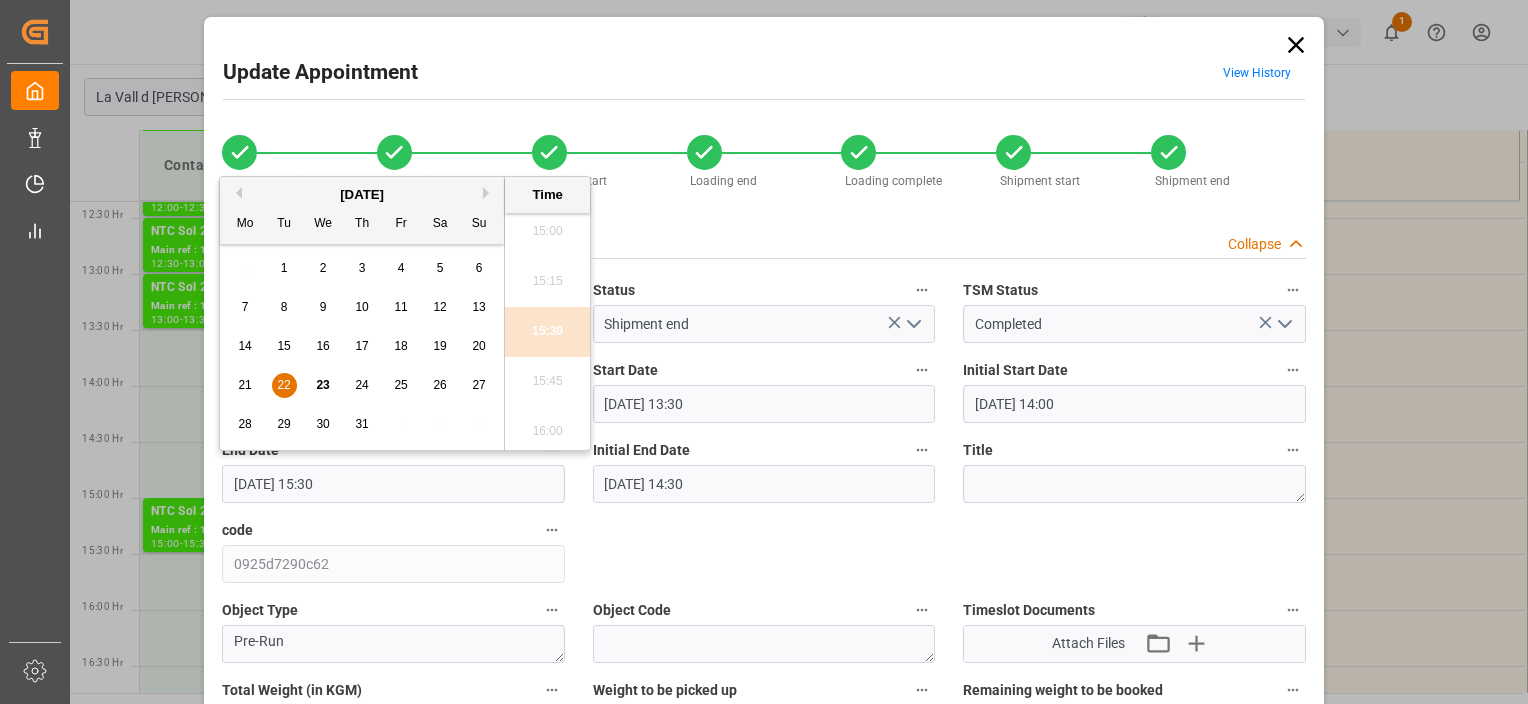 click on "22" at bounding box center [283, 385] 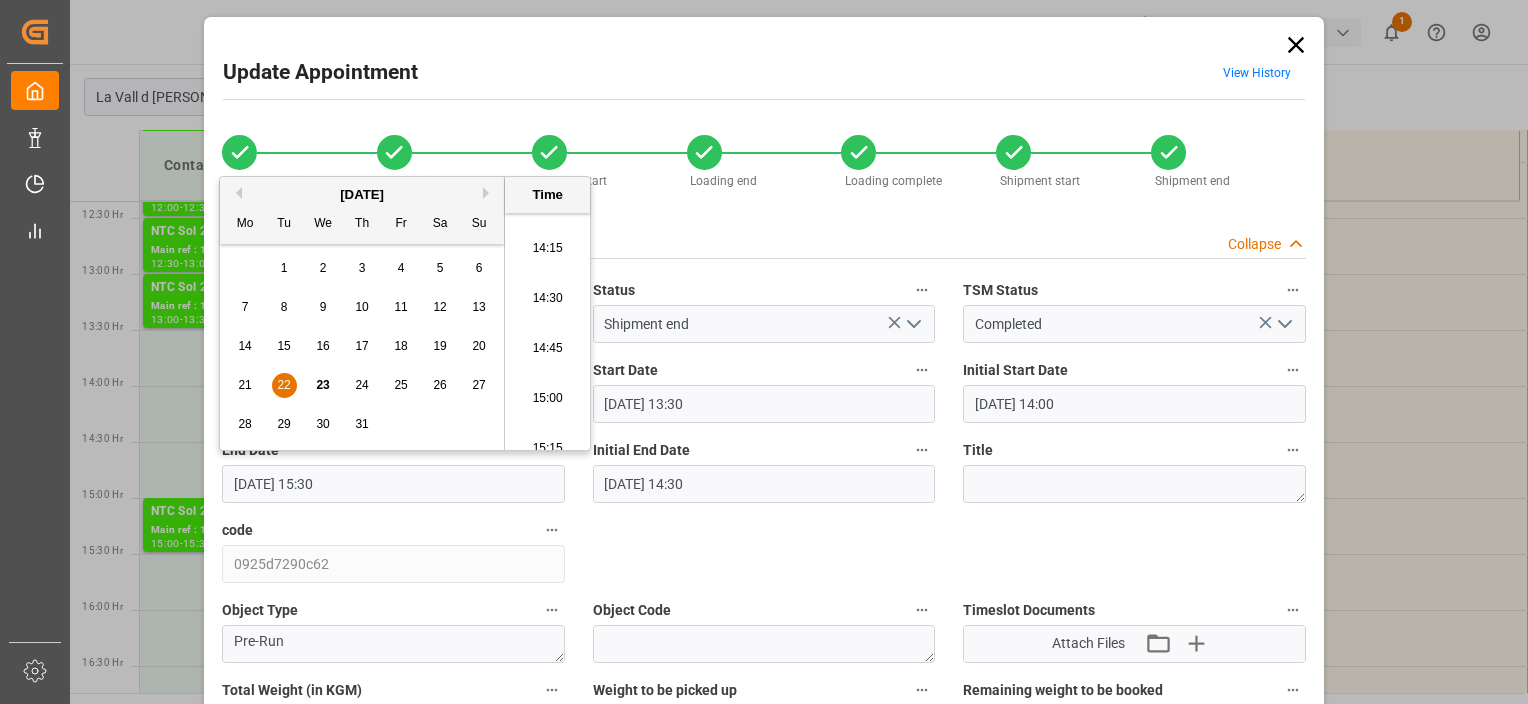 scroll, scrollTop: 2806, scrollLeft: 0, axis: vertical 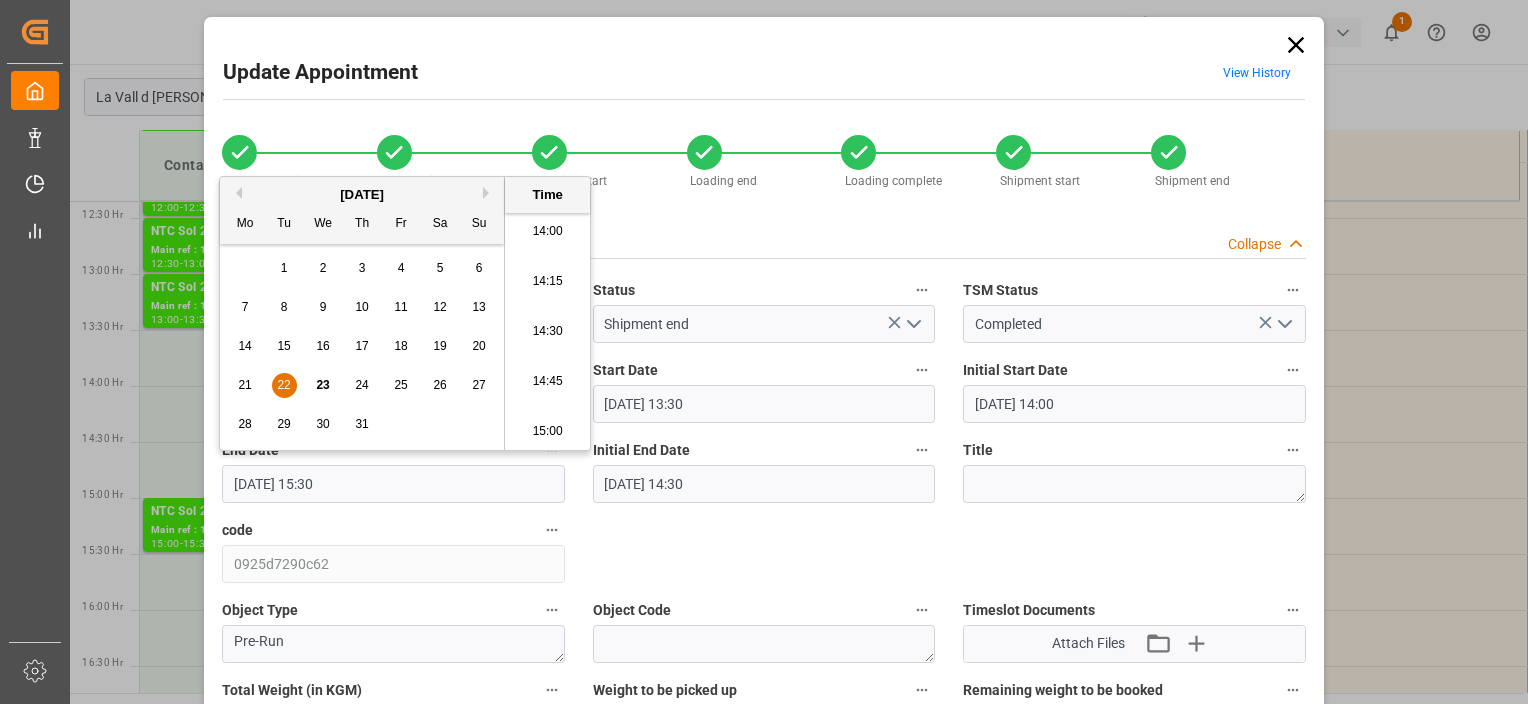 click on "14:00" at bounding box center (547, 232) 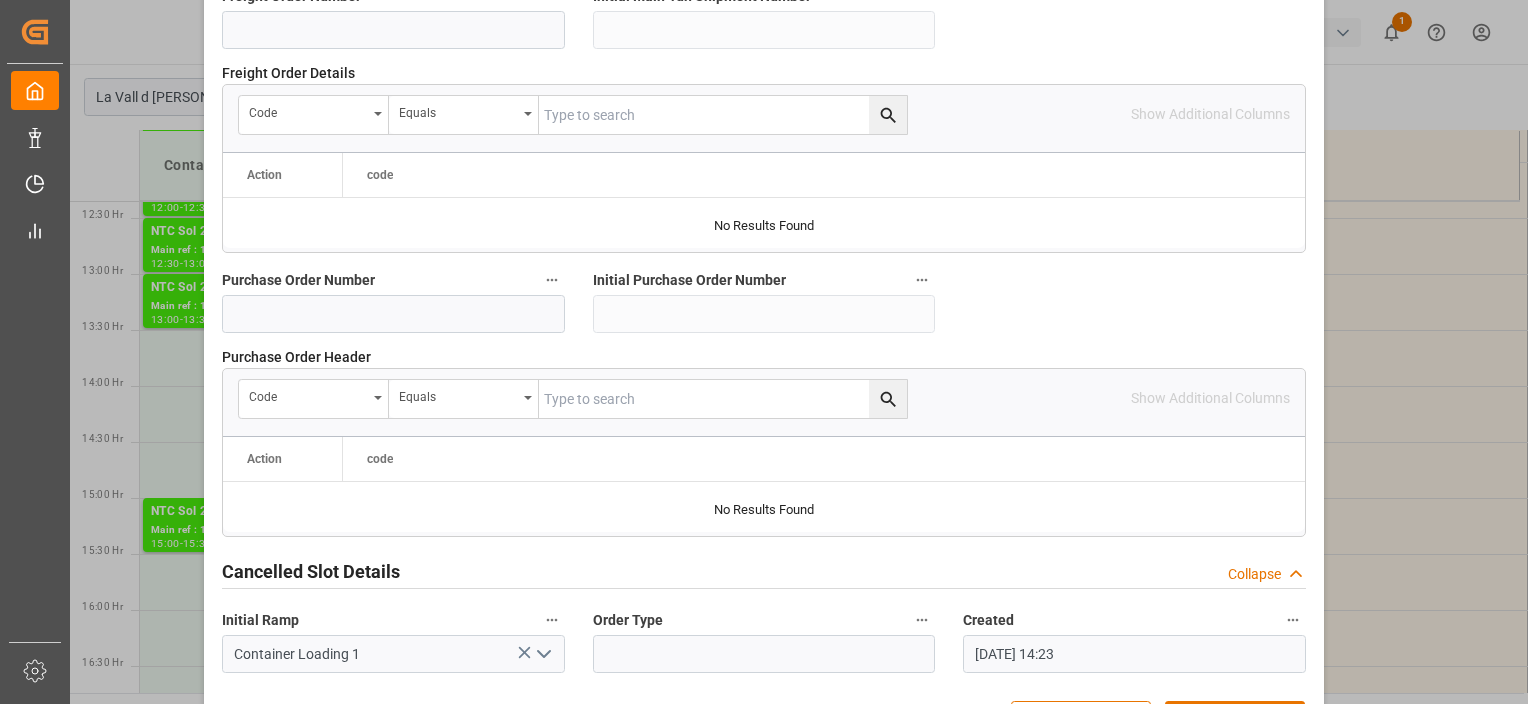 scroll, scrollTop: 2070, scrollLeft: 0, axis: vertical 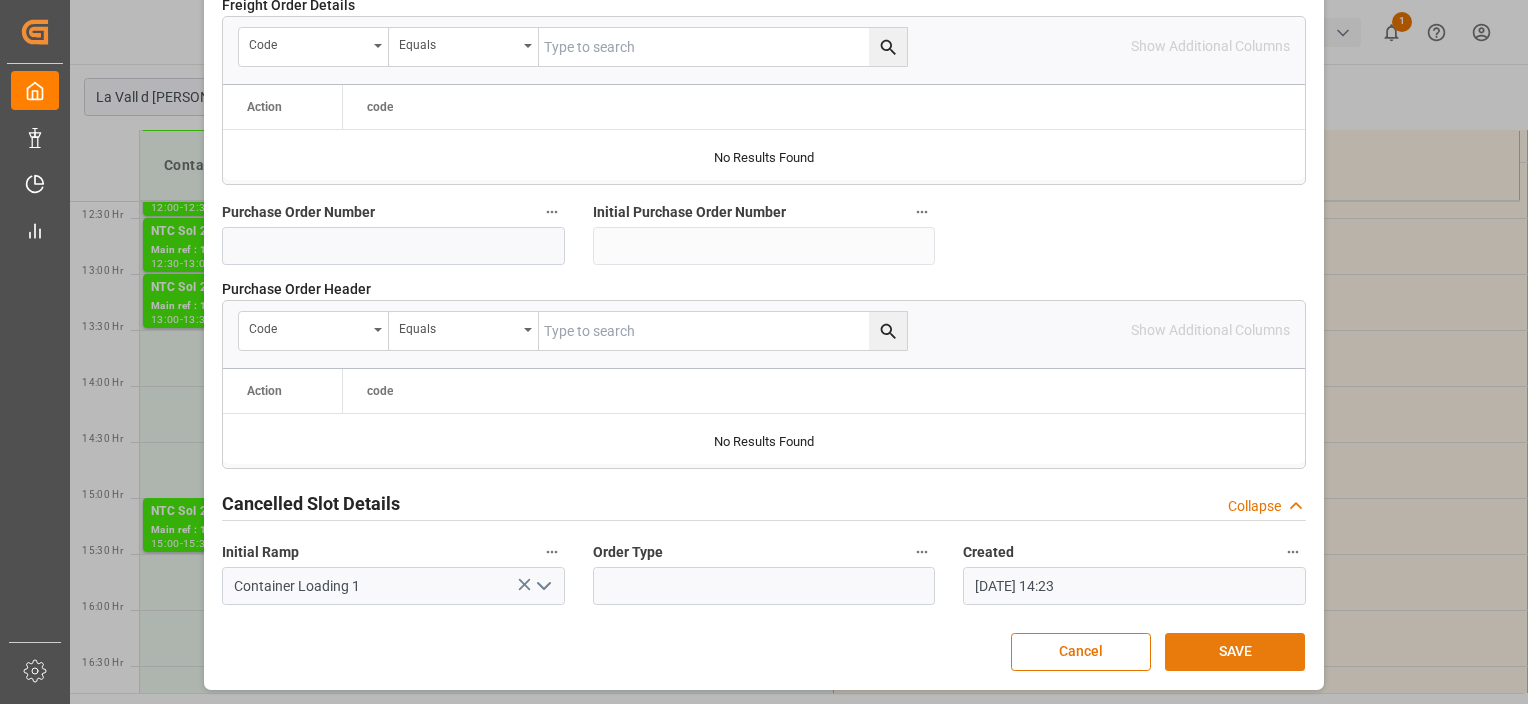 click on "SAVE" at bounding box center [1235, 652] 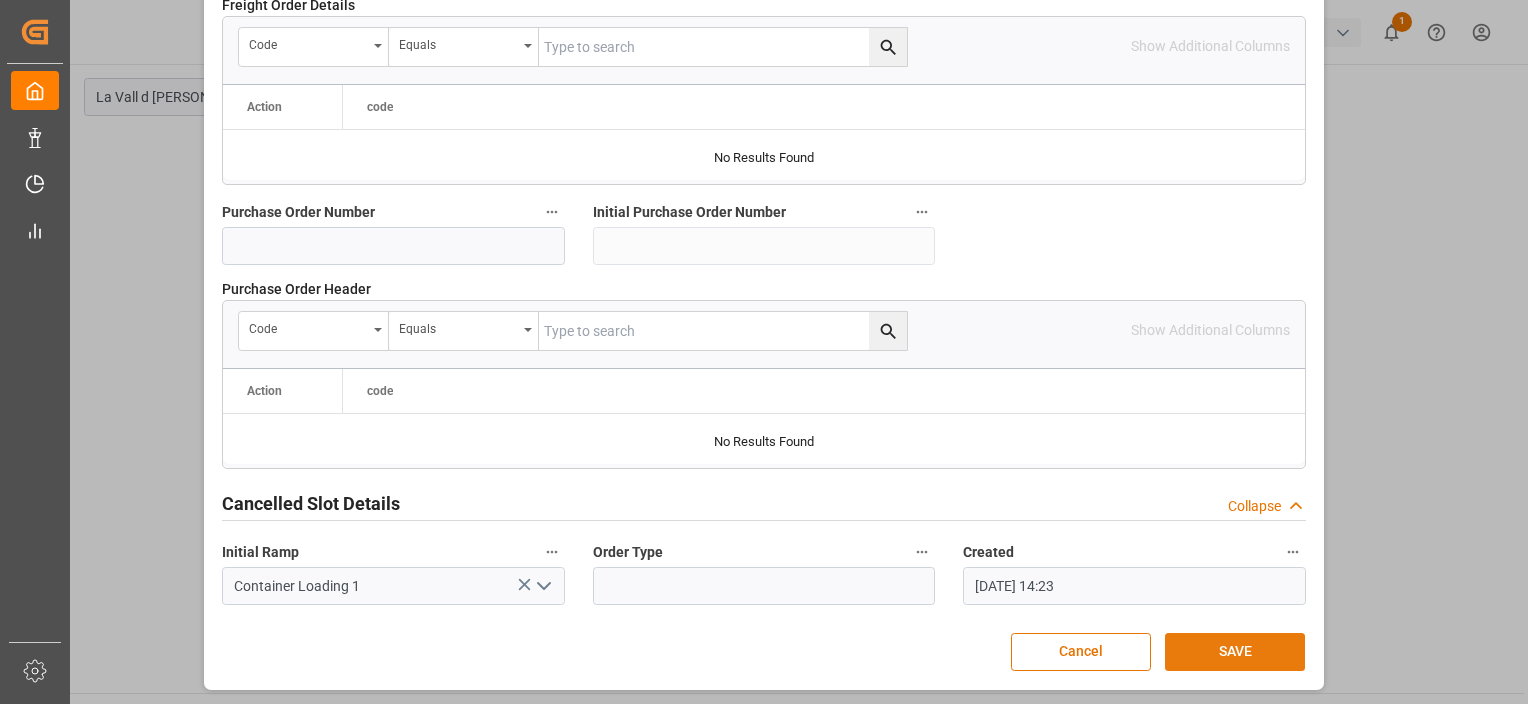click on "SAVE" at bounding box center (1235, 652) 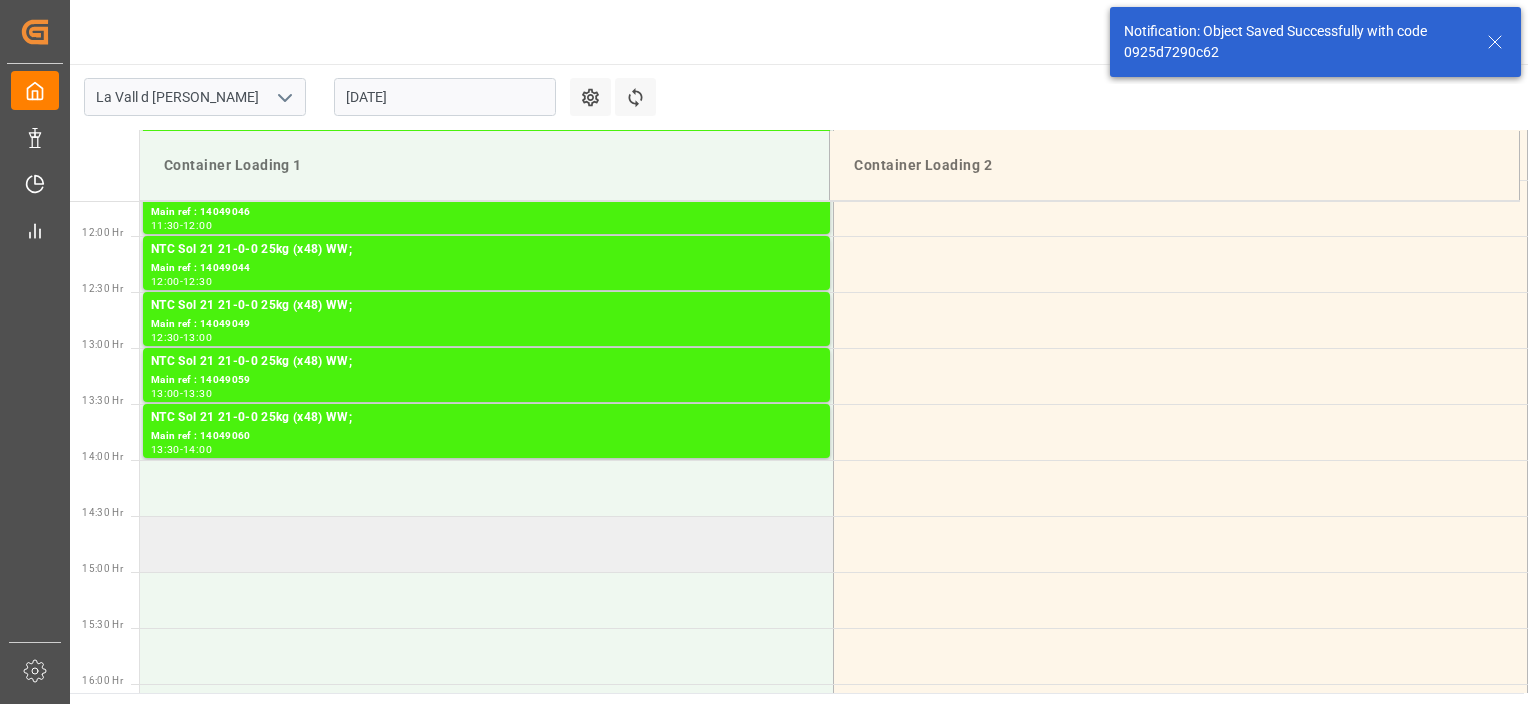scroll, scrollTop: 1331, scrollLeft: 0, axis: vertical 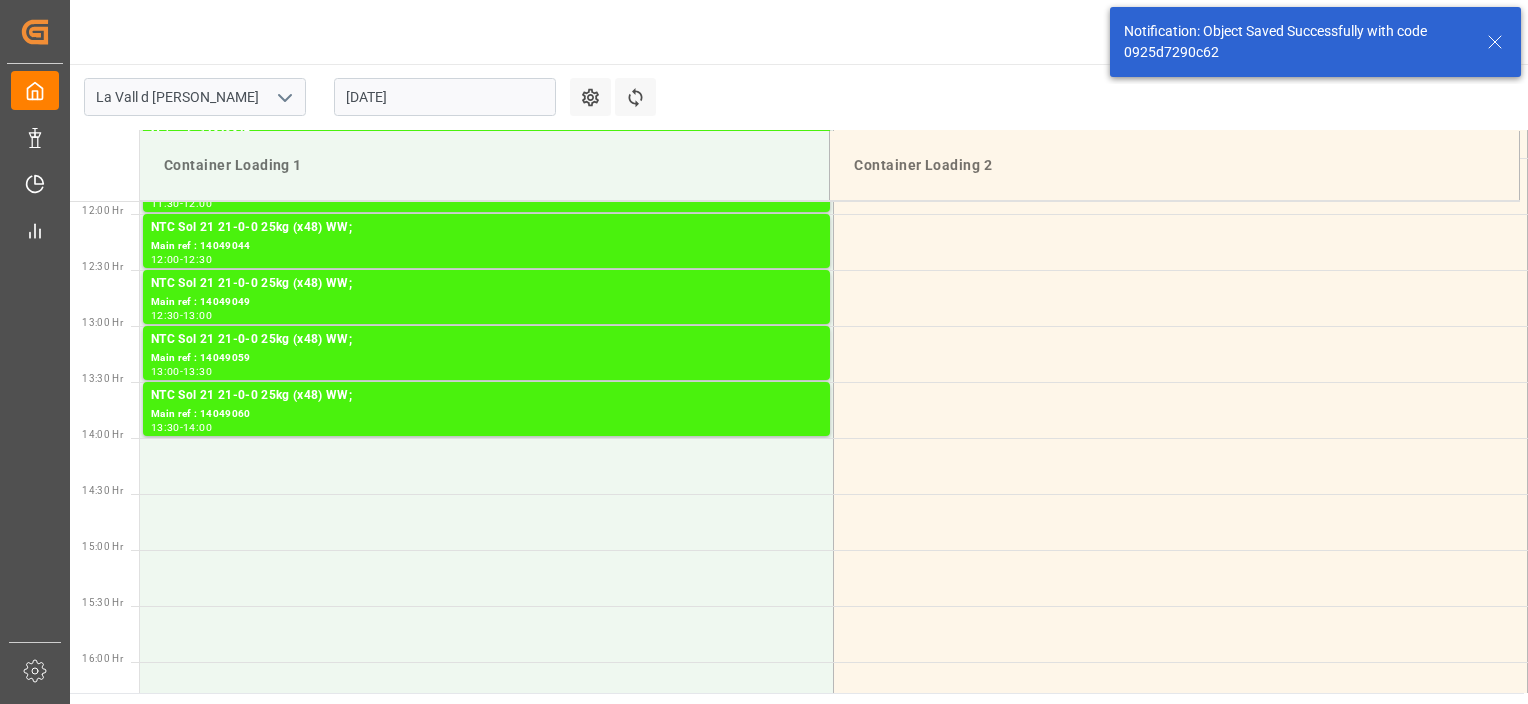 click on "[DATE]" at bounding box center (445, 97) 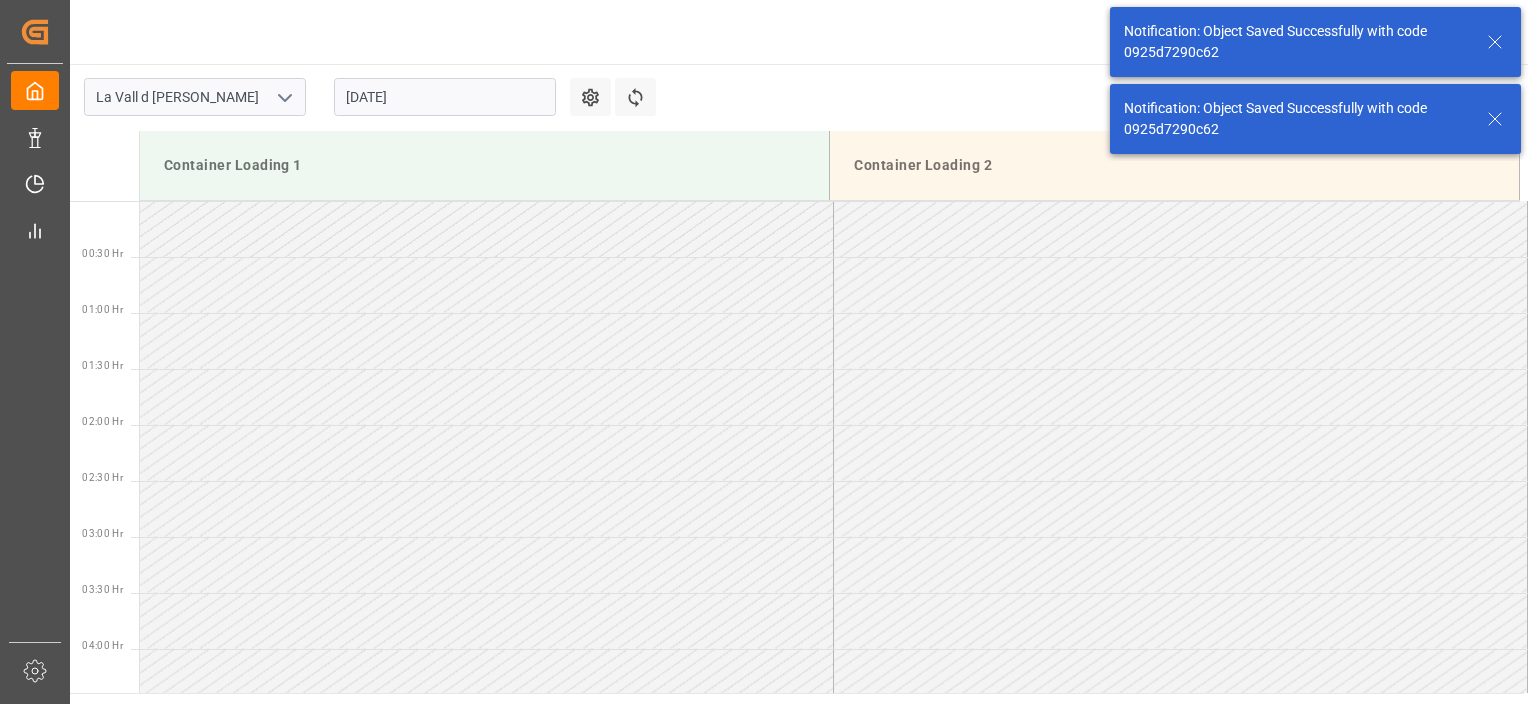 click on "[DATE]" at bounding box center (445, 97) 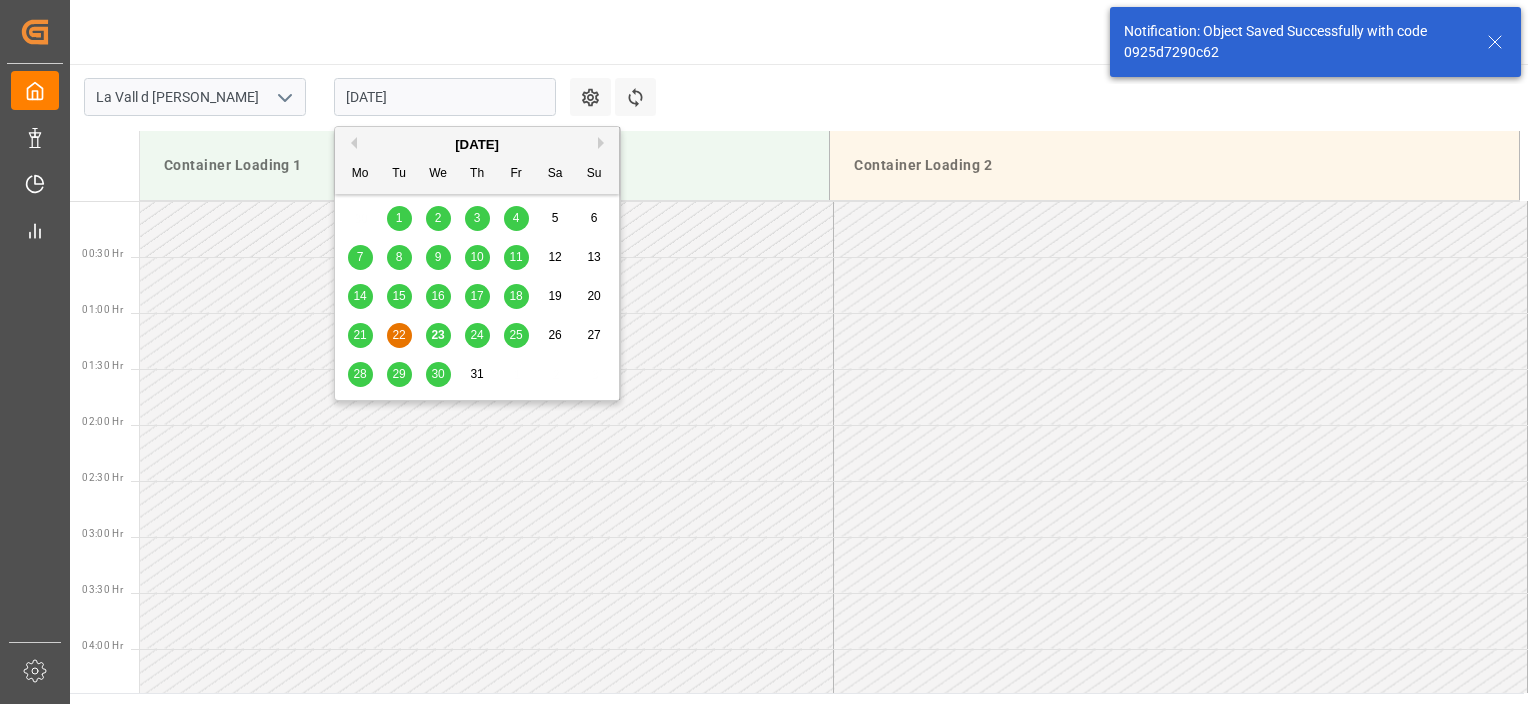 click on "23" at bounding box center (438, 336) 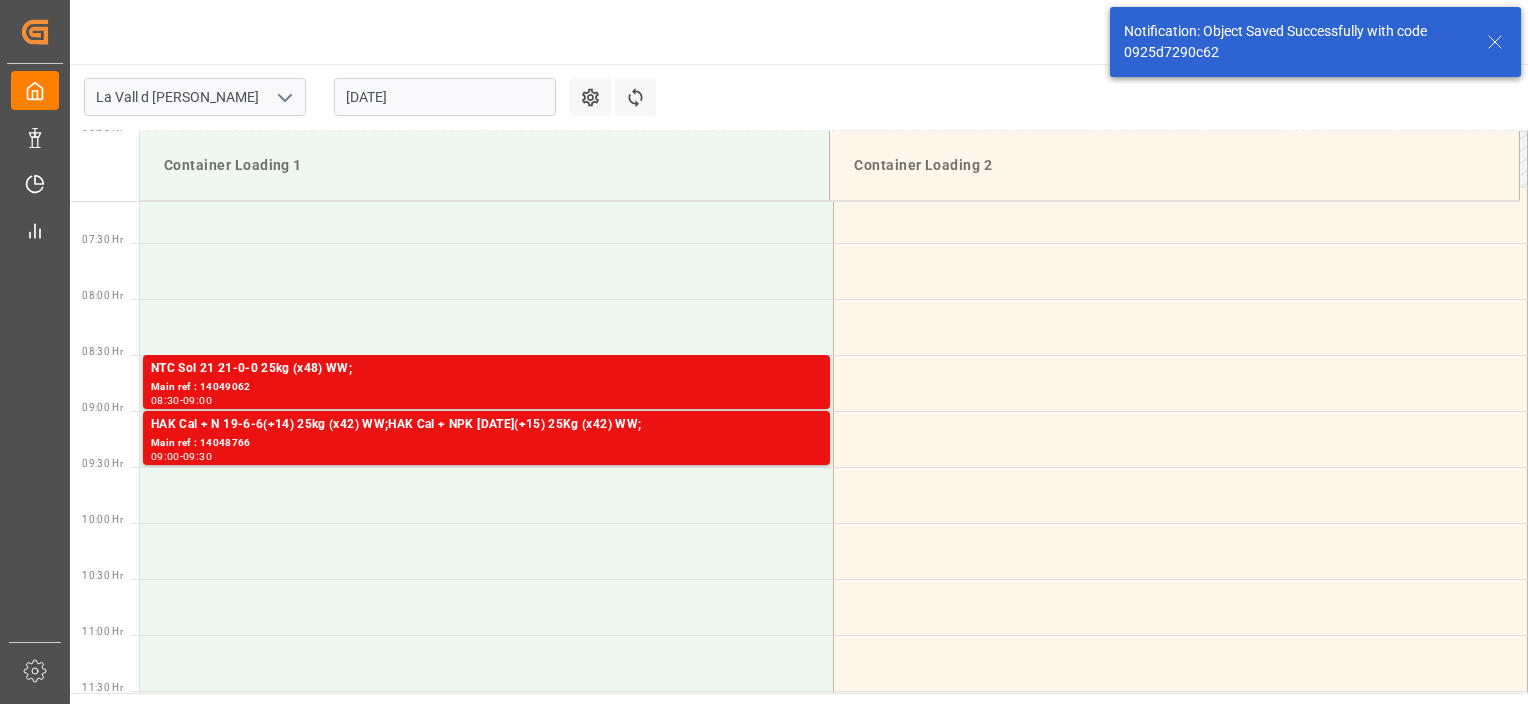 scroll, scrollTop: 883, scrollLeft: 0, axis: vertical 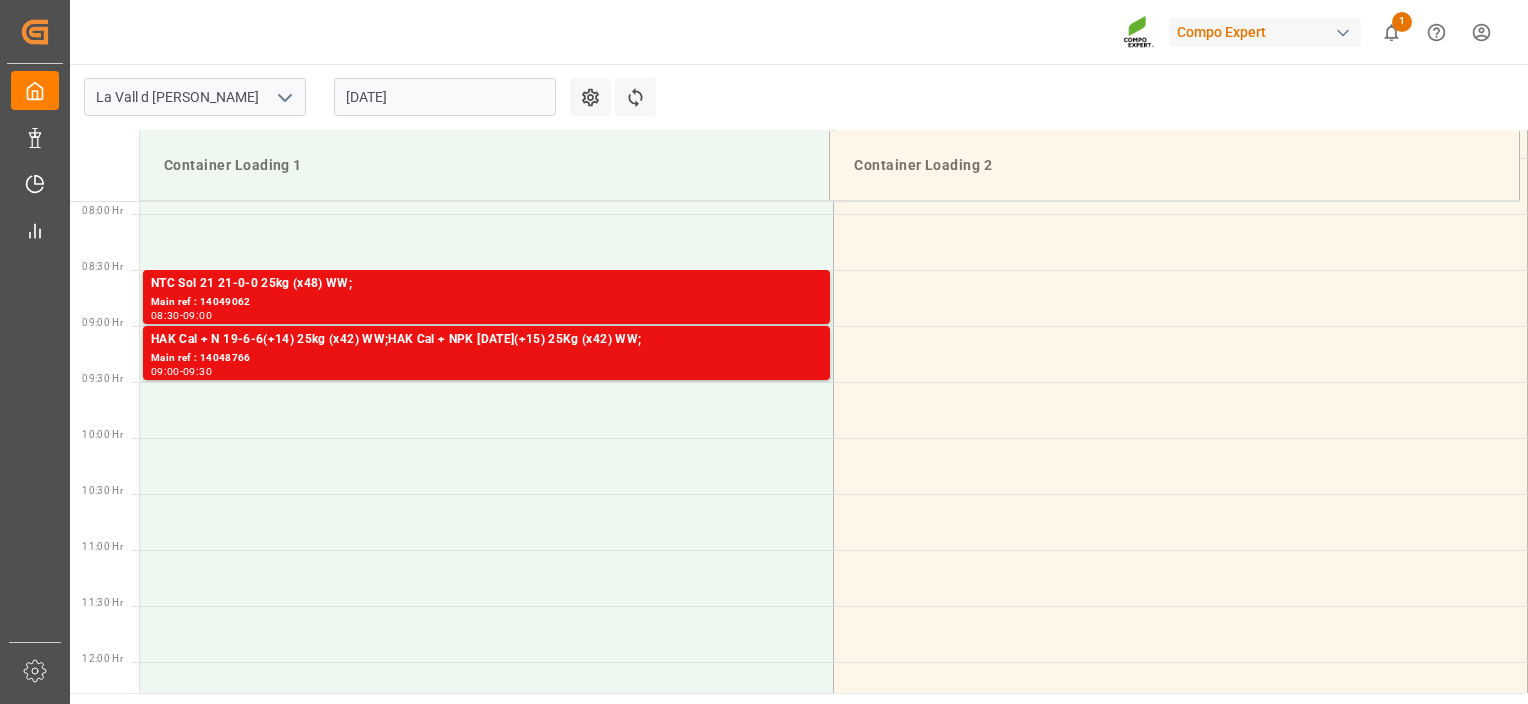 drag, startPoint x: 455, startPoint y: 94, endPoint x: 446, endPoint y: 120, distance: 27.513634 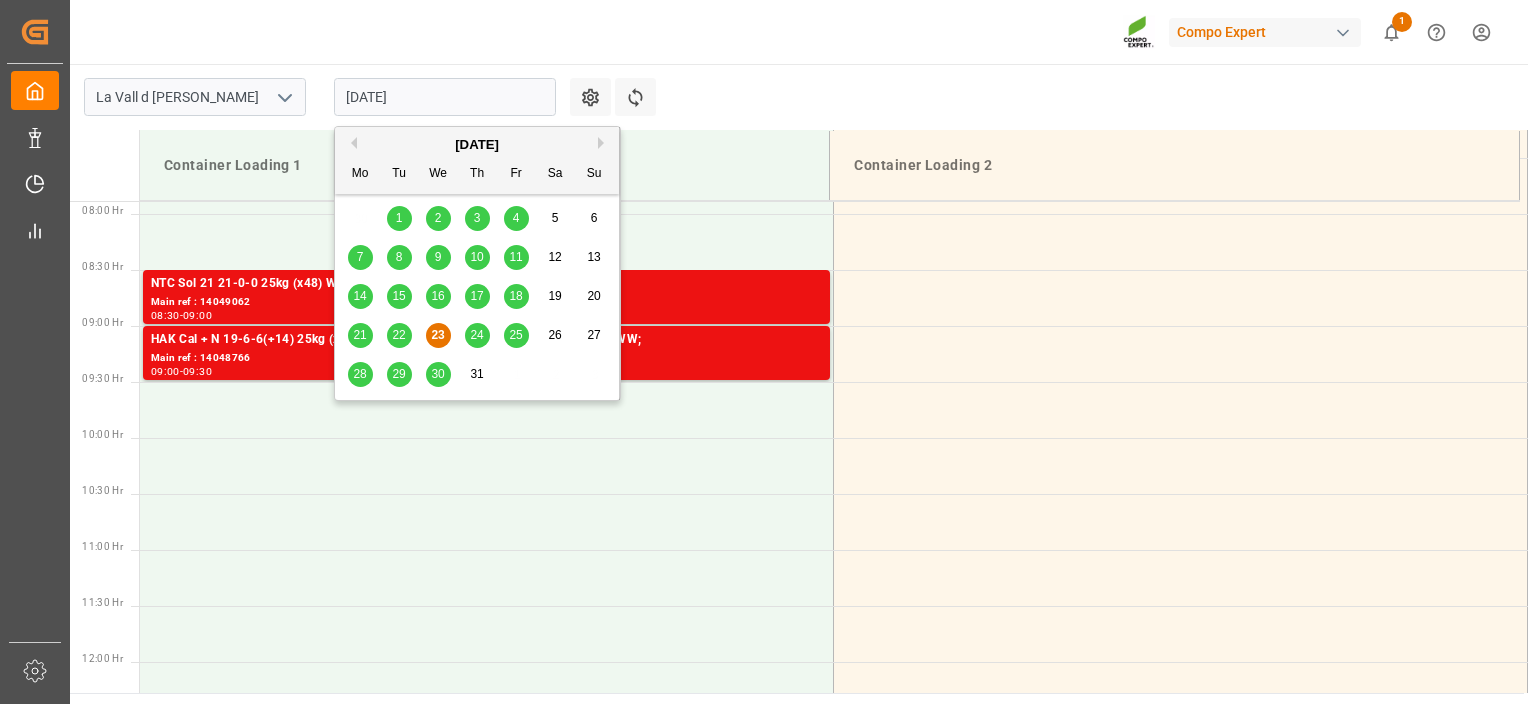 click on "24" at bounding box center [476, 335] 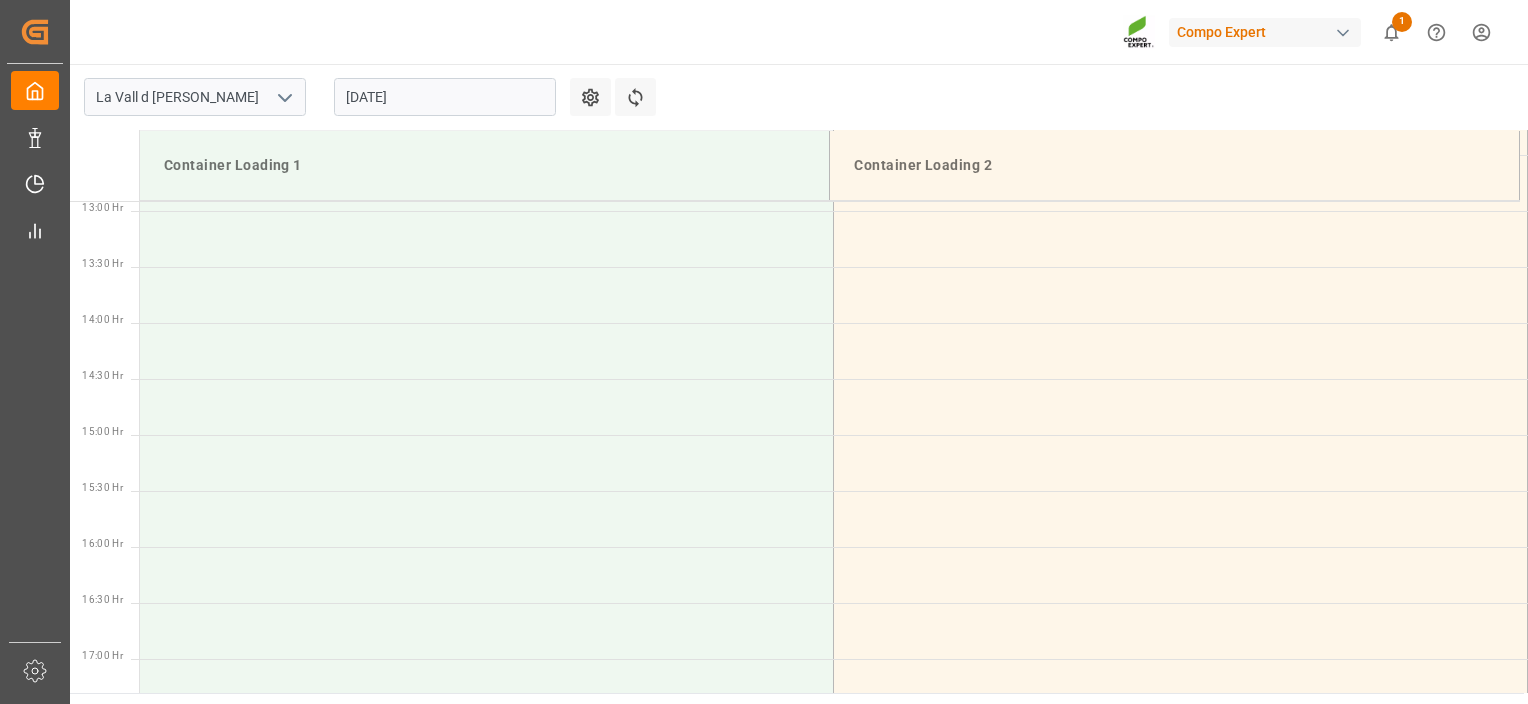 scroll, scrollTop: 1283, scrollLeft: 0, axis: vertical 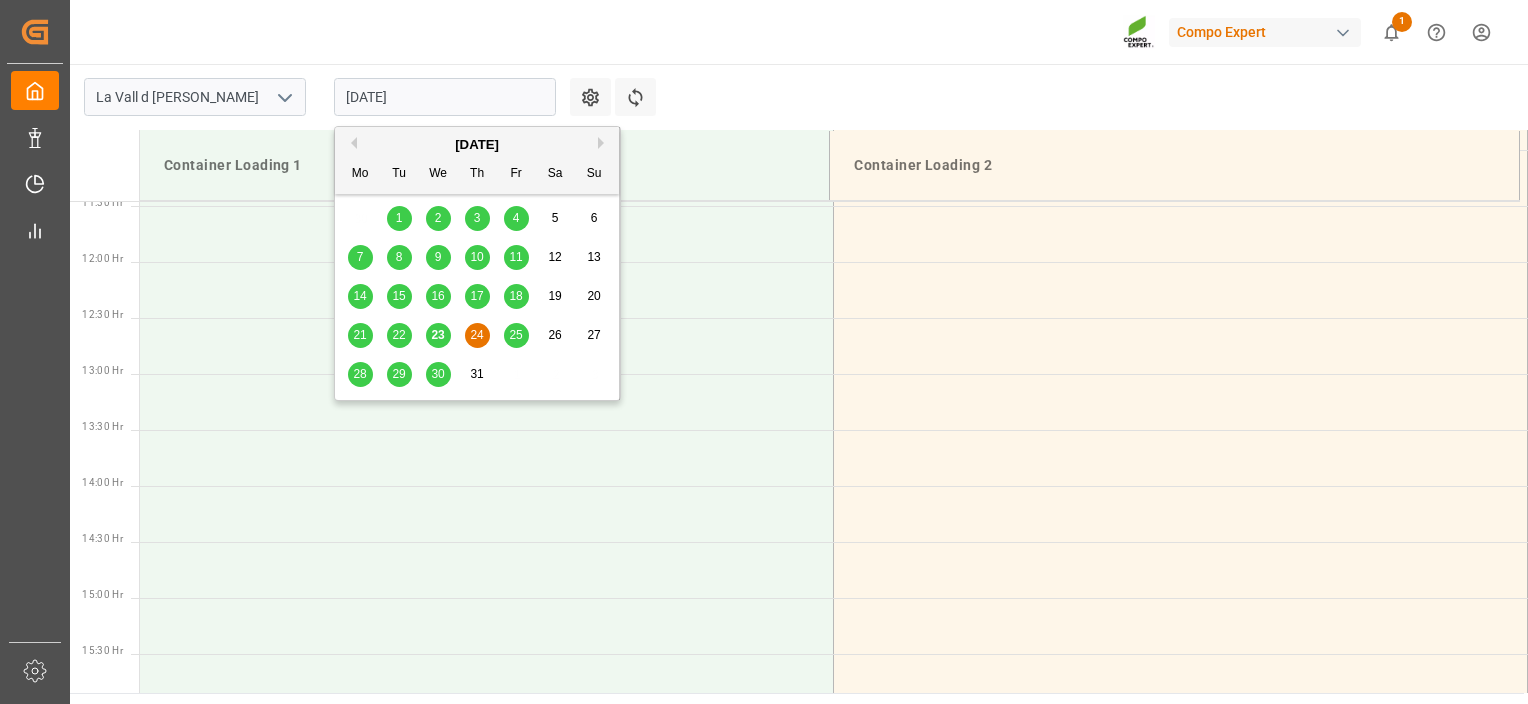 click on "24.07.2025" at bounding box center [445, 97] 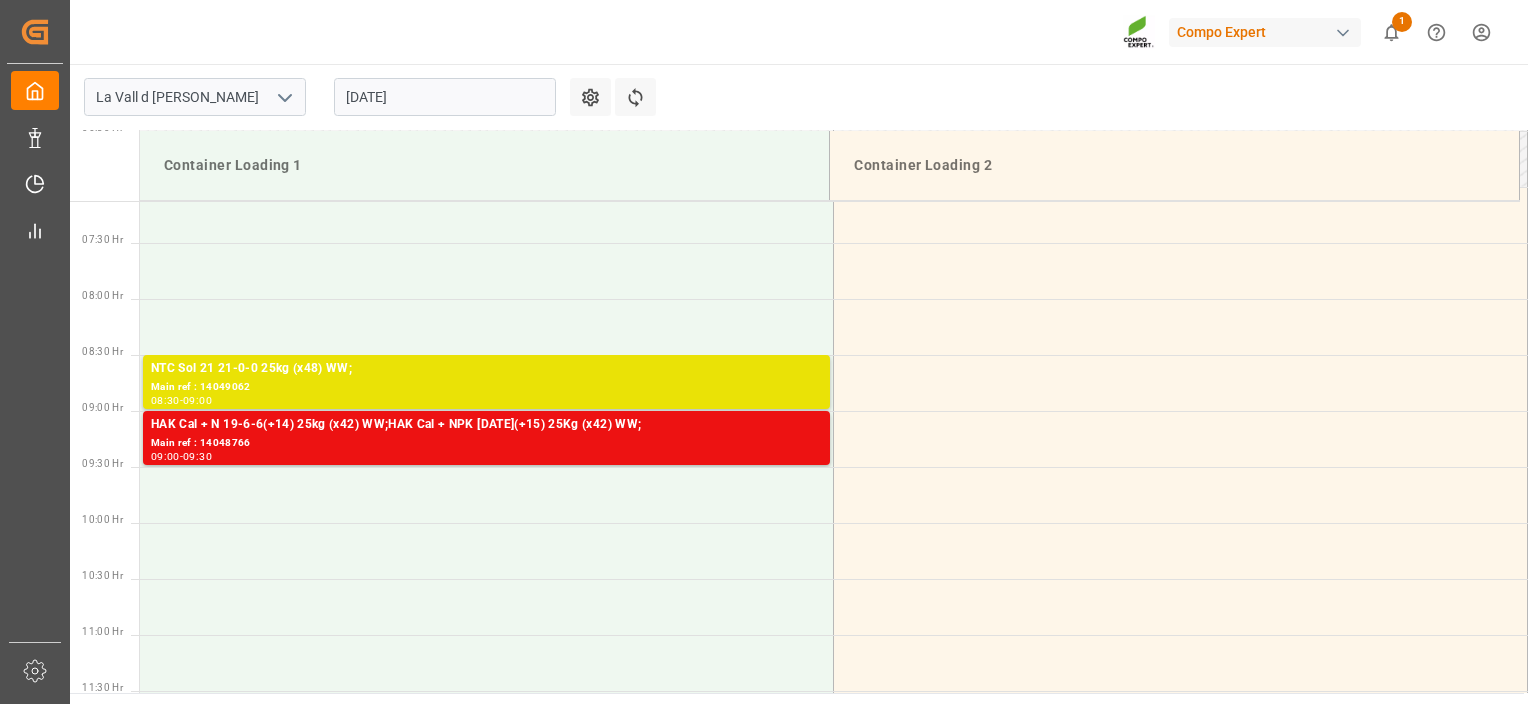 scroll, scrollTop: 883, scrollLeft: 0, axis: vertical 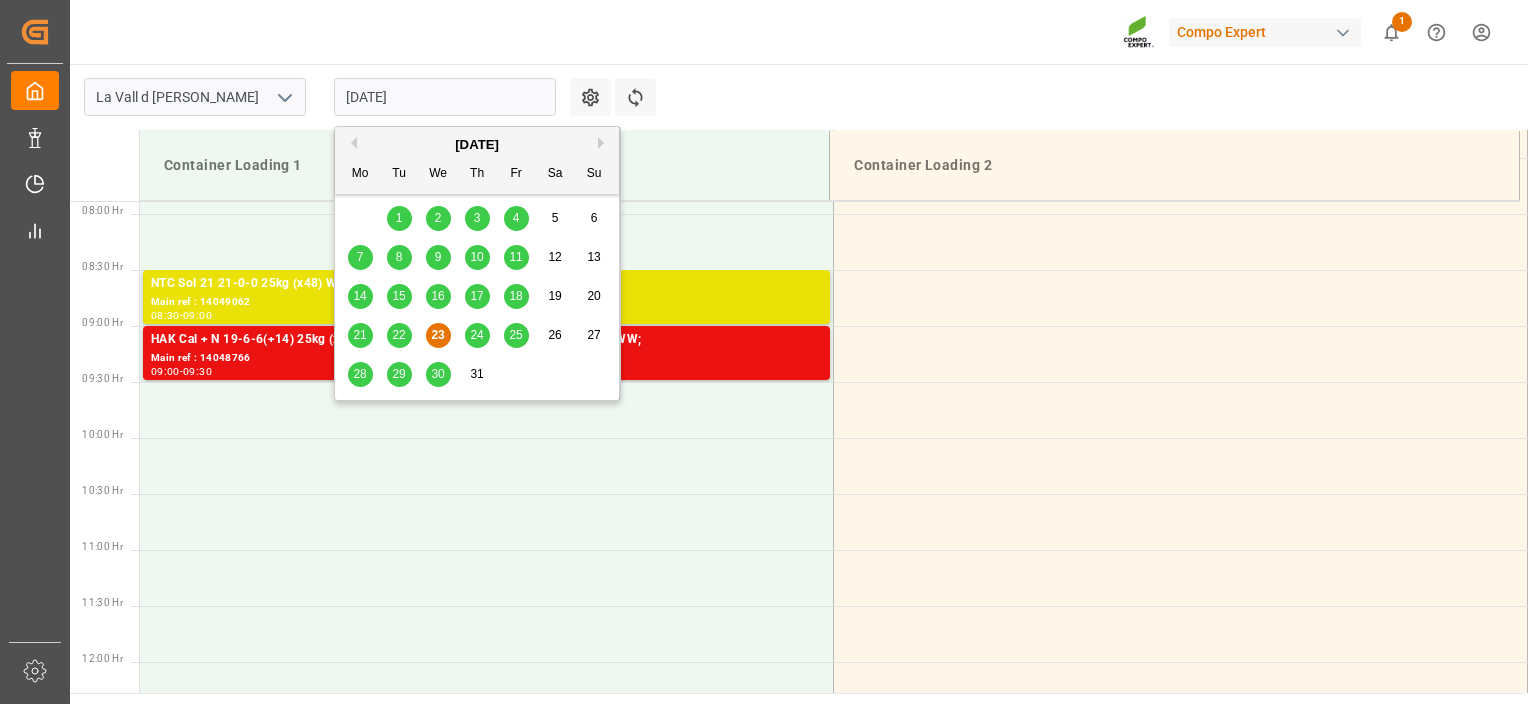 click on "[DATE]" at bounding box center (445, 97) 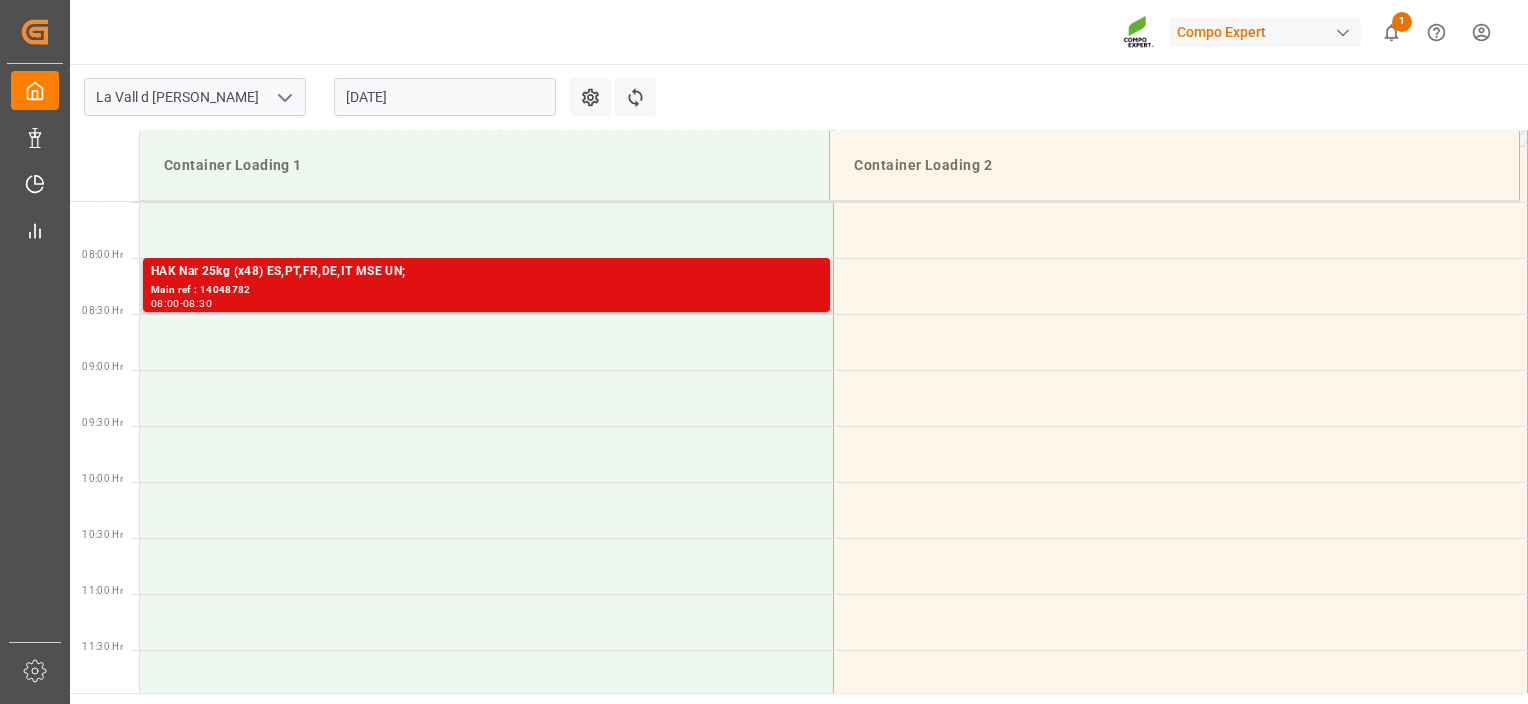 scroll, scrollTop: 883, scrollLeft: 0, axis: vertical 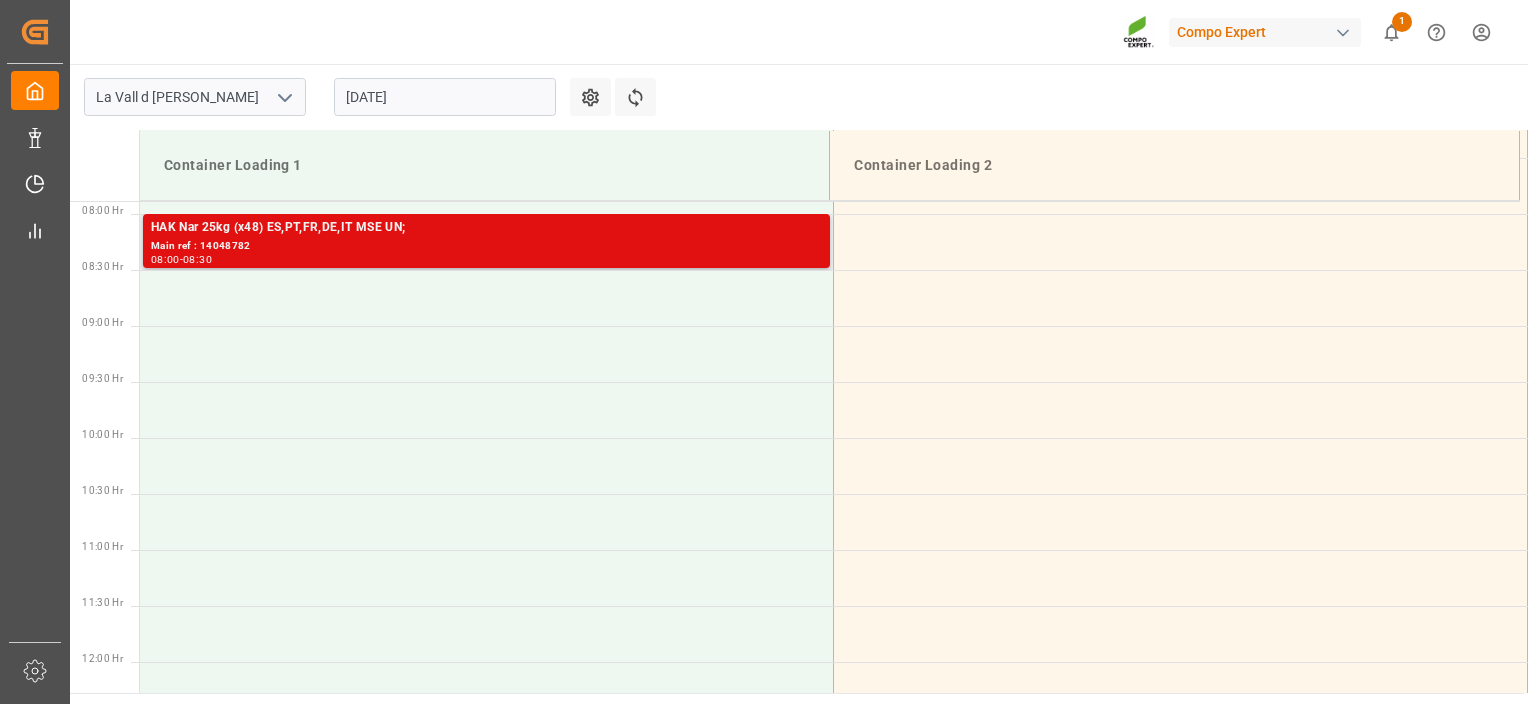 click on "Main ref : 14048782" at bounding box center (486, 246) 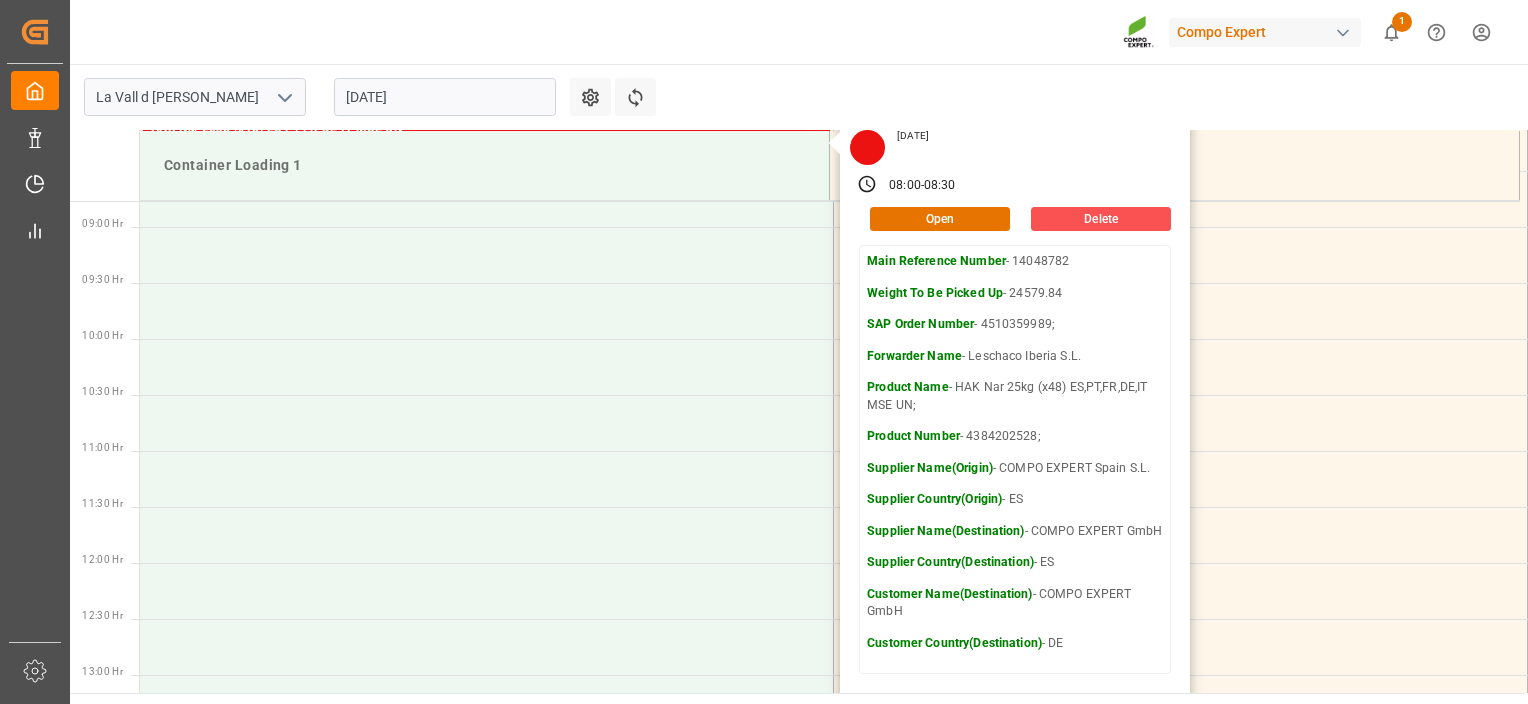 scroll, scrollTop: 983, scrollLeft: 0, axis: vertical 